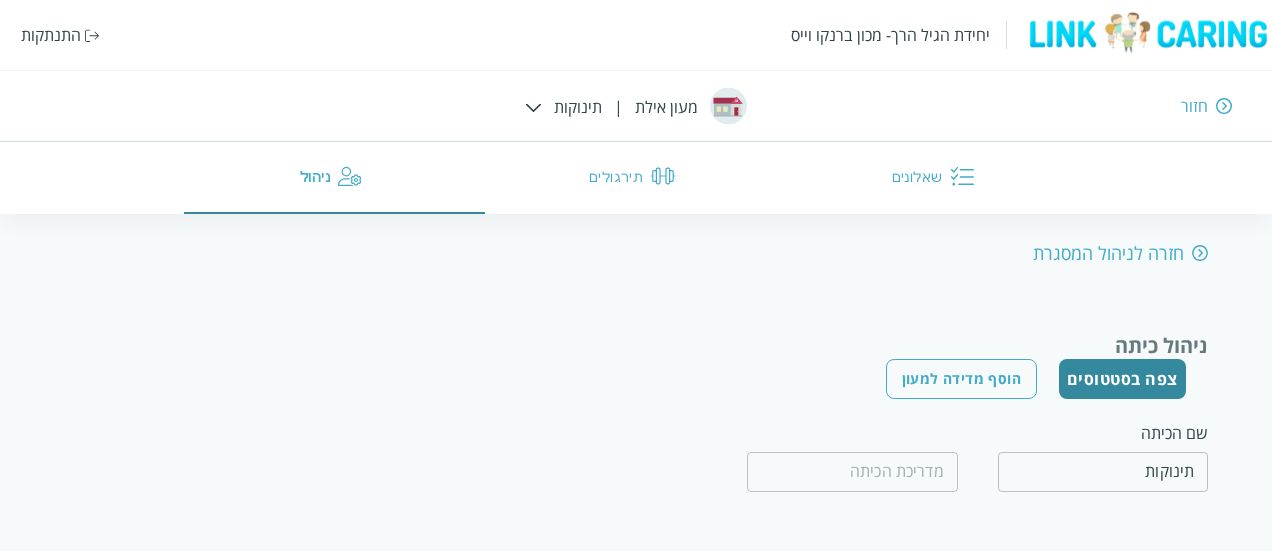 scroll, scrollTop: 780, scrollLeft: 0, axis: vertical 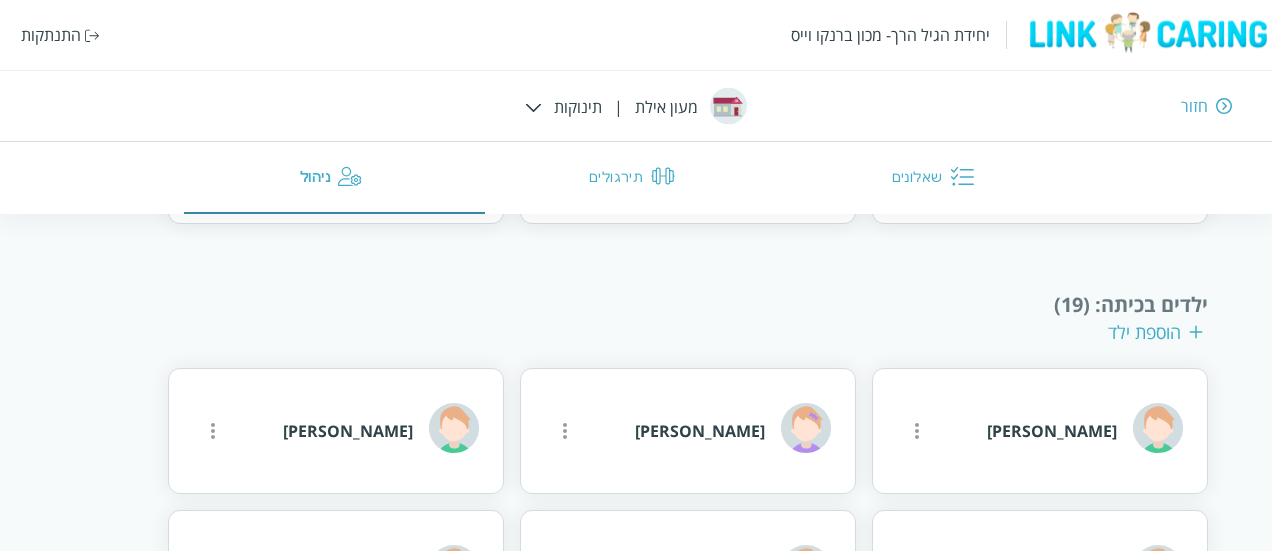 click at bounding box center [533, 107] 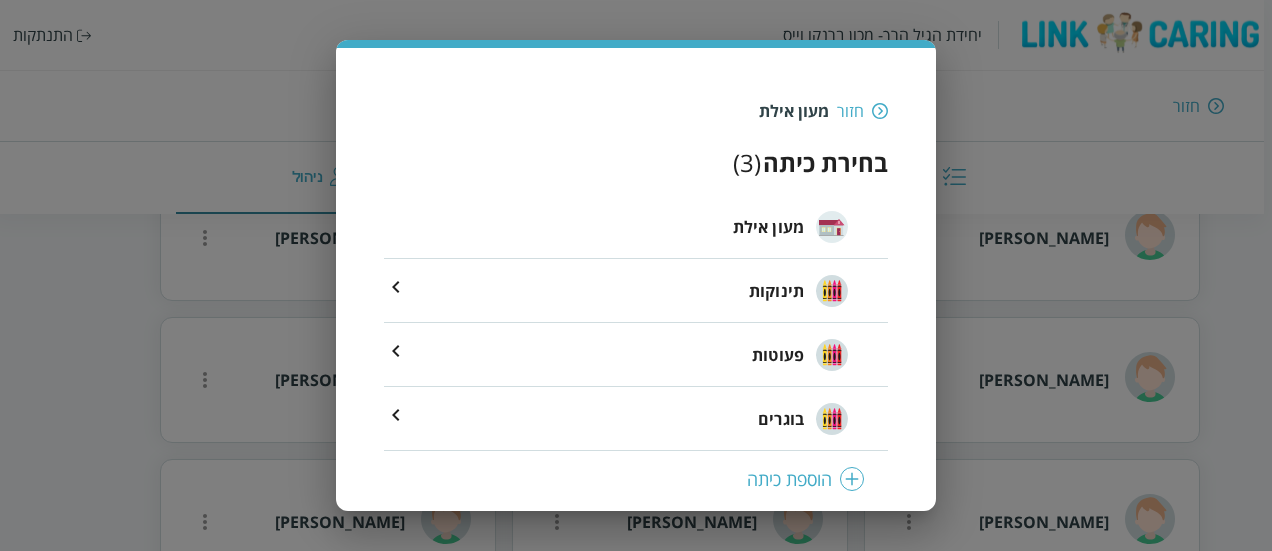 scroll, scrollTop: 588, scrollLeft: 0, axis: vertical 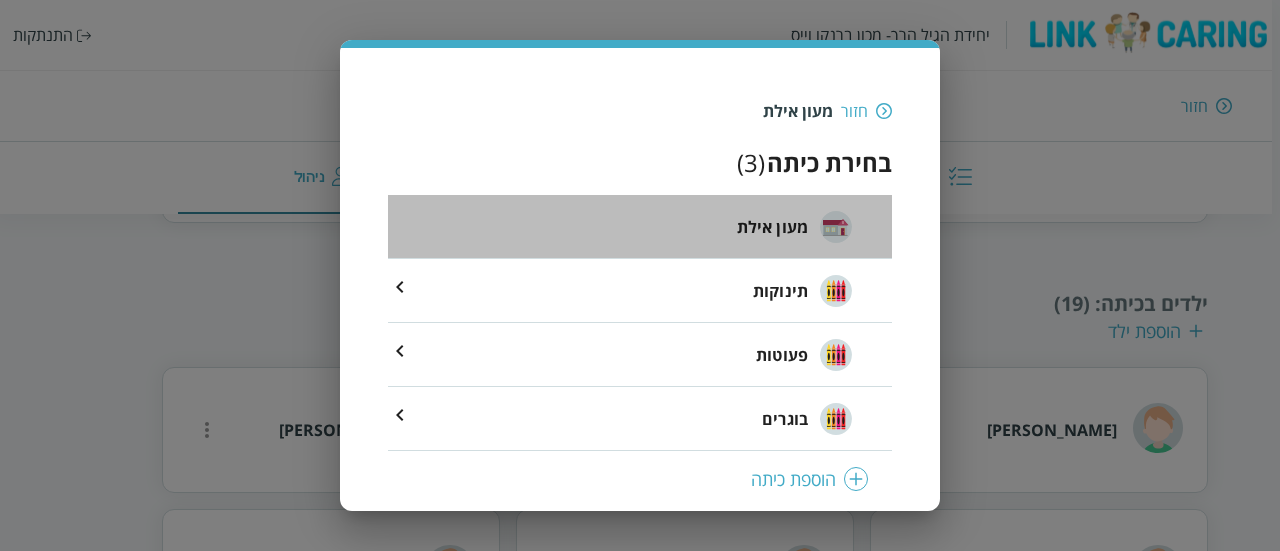 click on "מעון אילת" at bounding box center [794, 227] 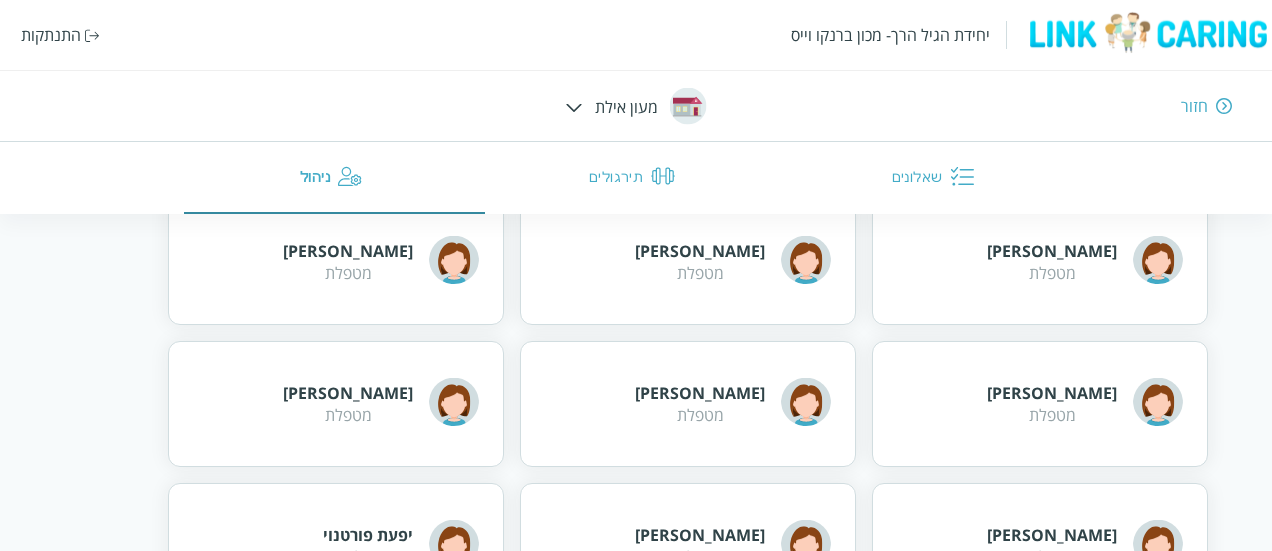 drag, startPoint x: 618, startPoint y: 91, endPoint x: 622, endPoint y: 106, distance: 15.524175 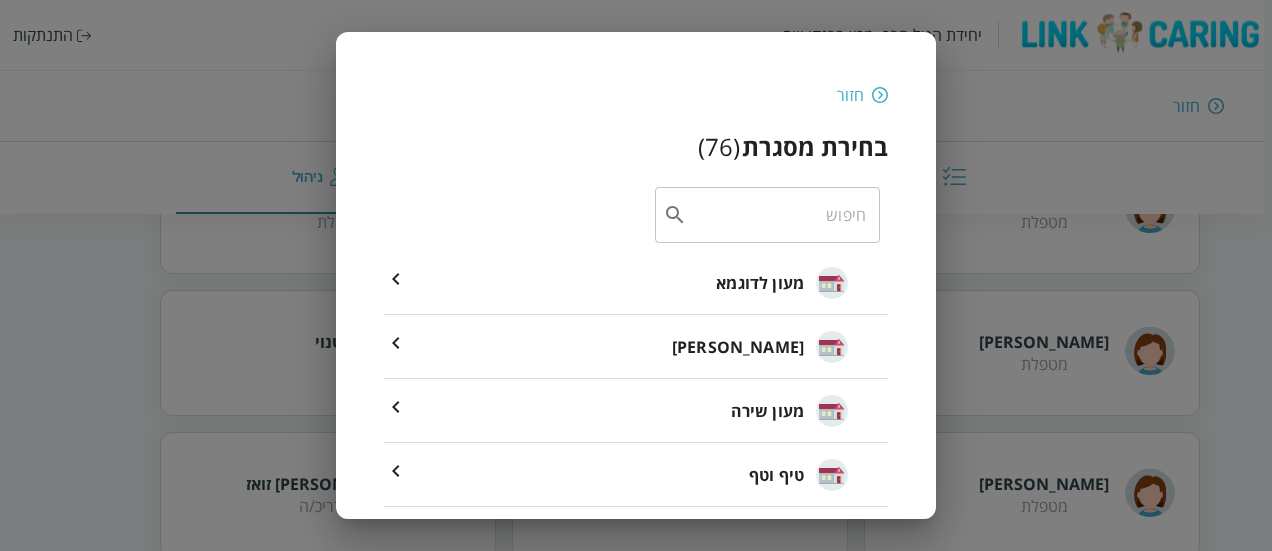 scroll, scrollTop: 395, scrollLeft: 0, axis: vertical 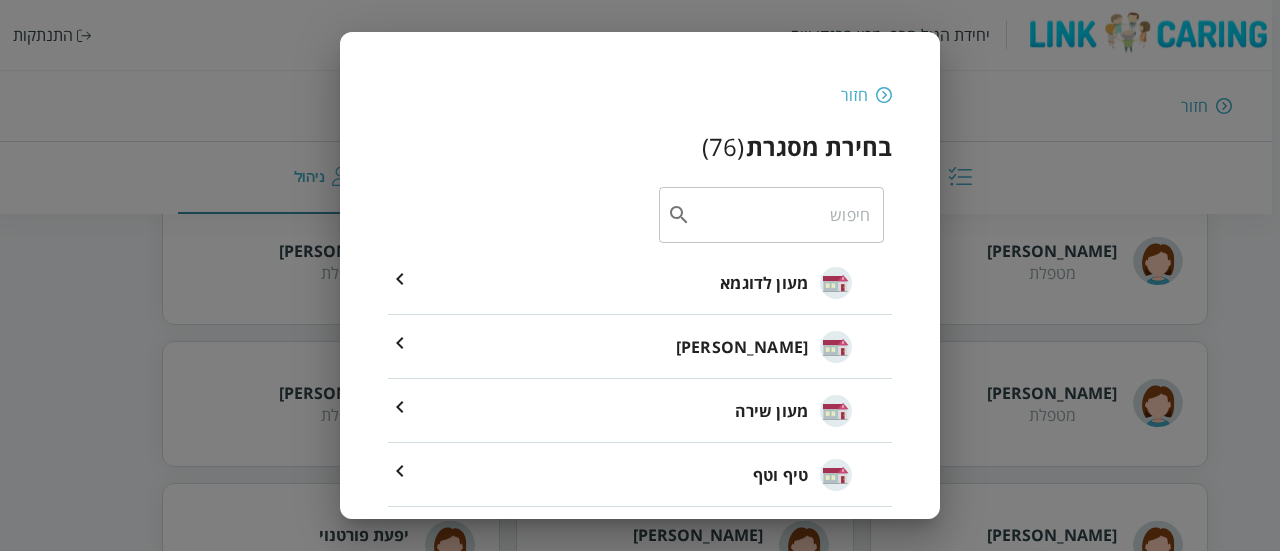 click at bounding box center (884, 95) 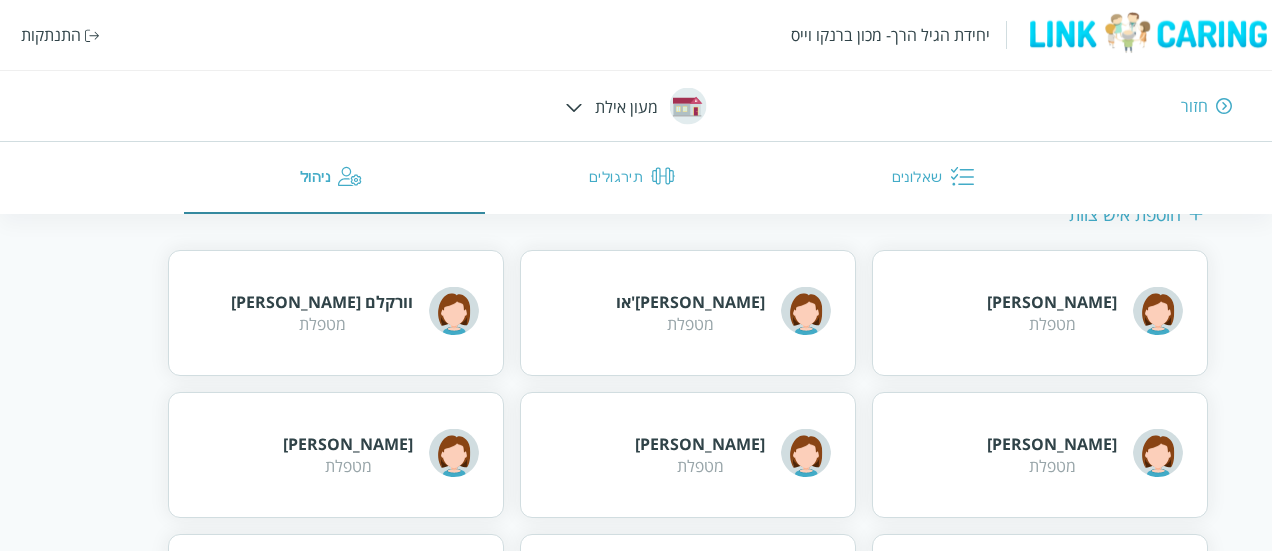 click at bounding box center [574, 106] 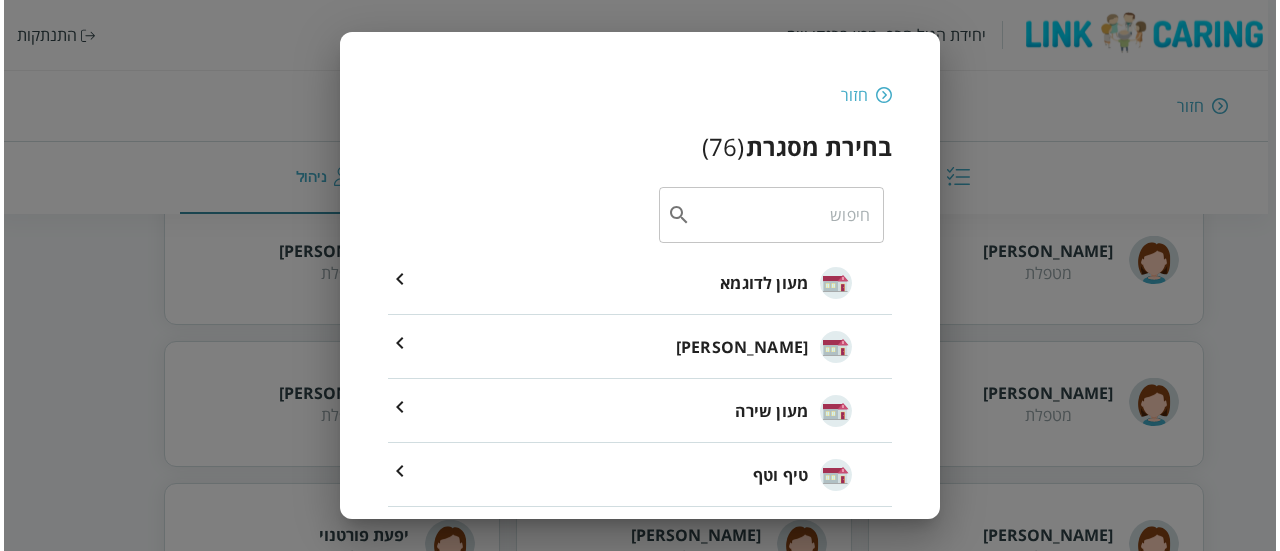 scroll, scrollTop: 202, scrollLeft: 0, axis: vertical 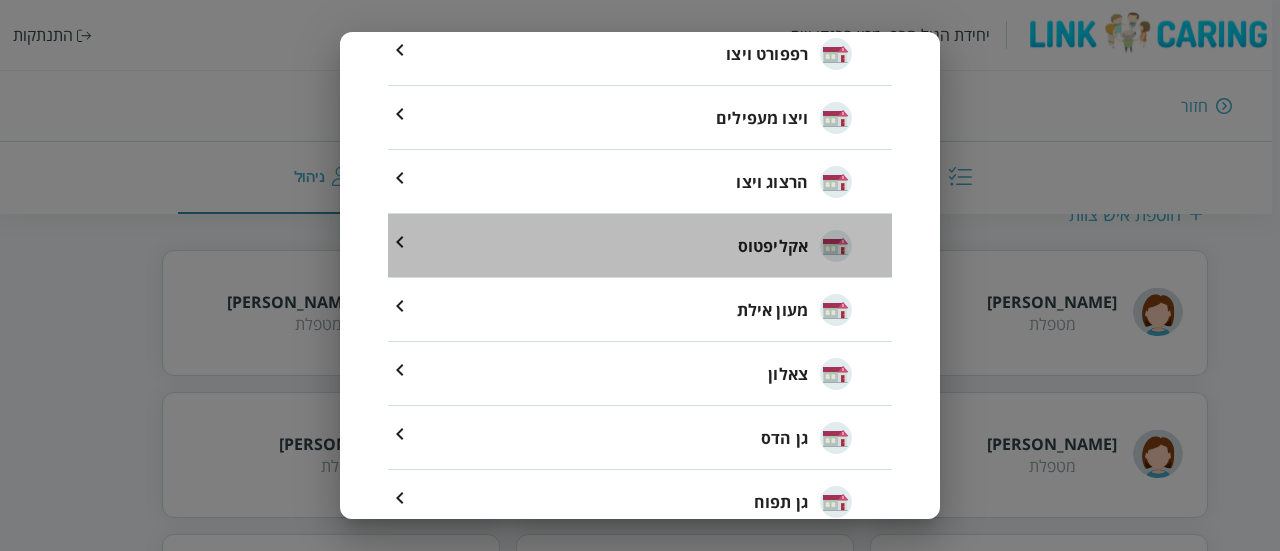 click on "אקליפטוס" at bounding box center (773, 246) 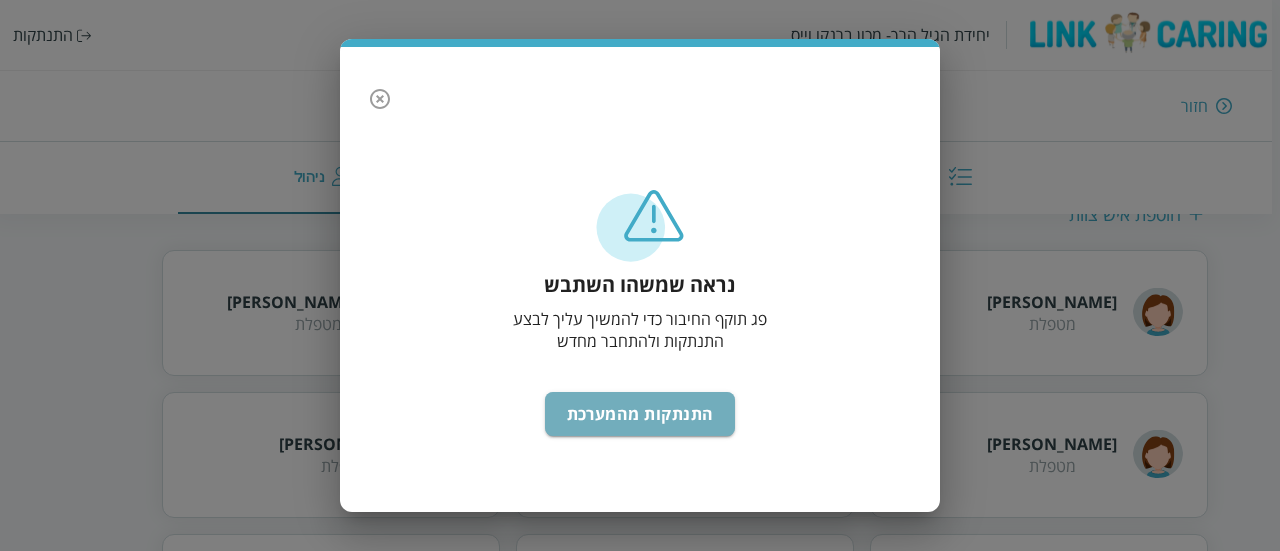 click on "התנתקות מהמערכת" at bounding box center (640, 414) 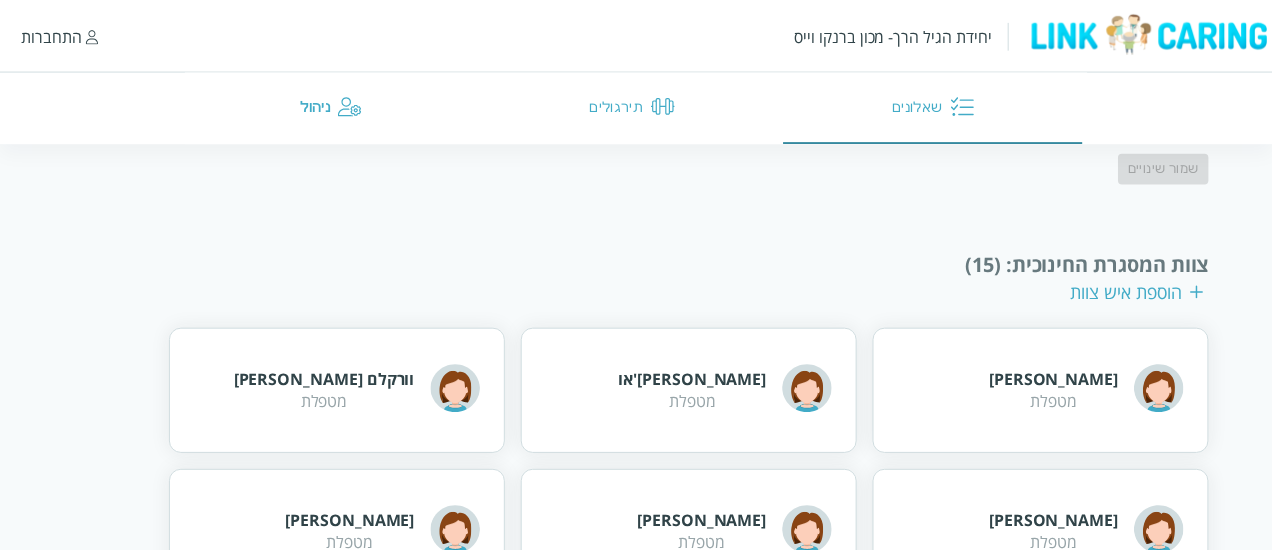 scroll, scrollTop: 102, scrollLeft: 0, axis: vertical 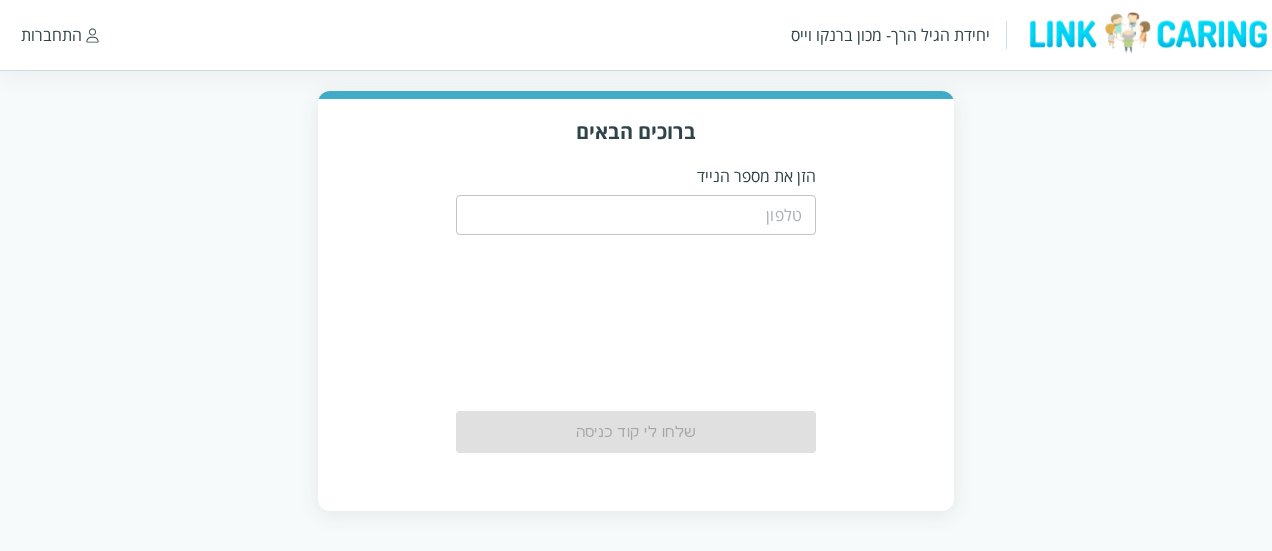 drag, startPoint x: 0, startPoint y: 0, endPoint x: 718, endPoint y: 207, distance: 747.2436 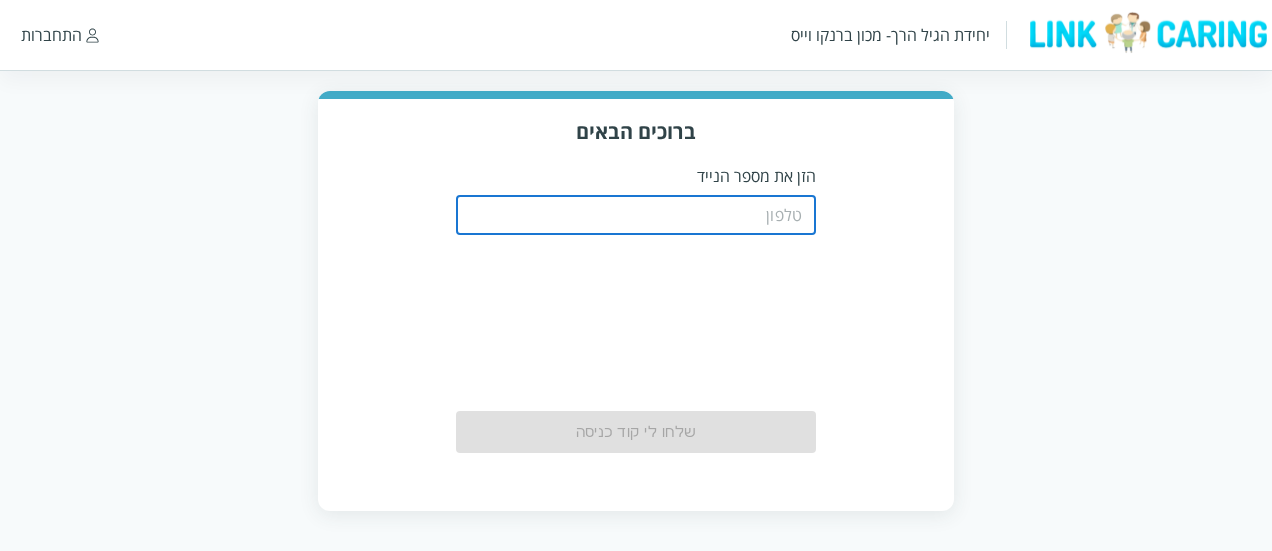 type on "0508805134" 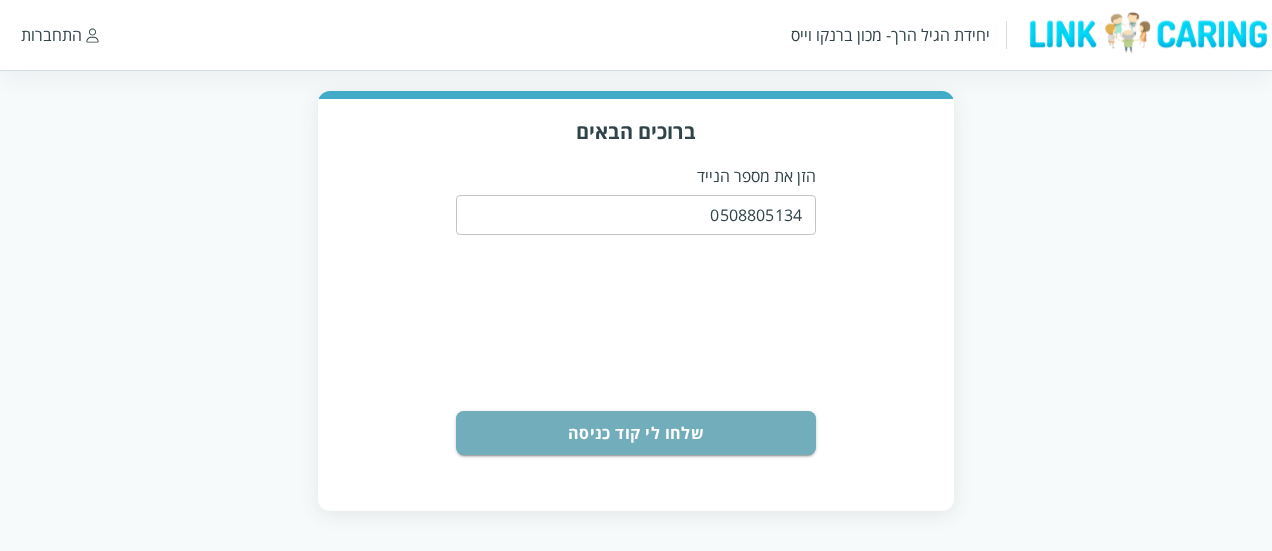click on "שלחו לי קוד כניסה" at bounding box center [636, 433] 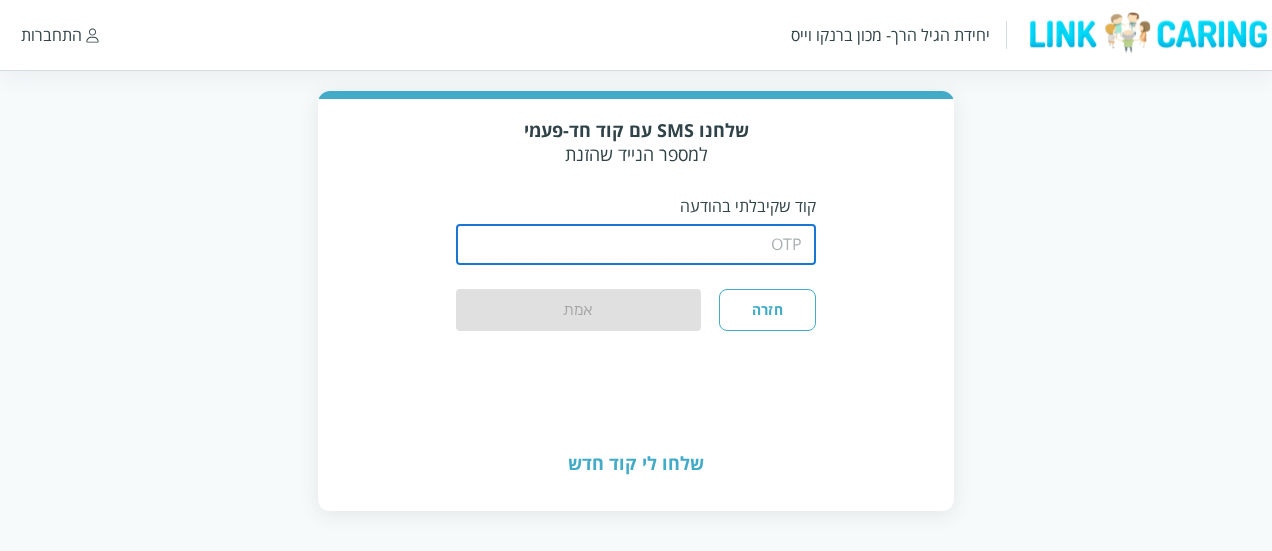 click at bounding box center (636, 245) 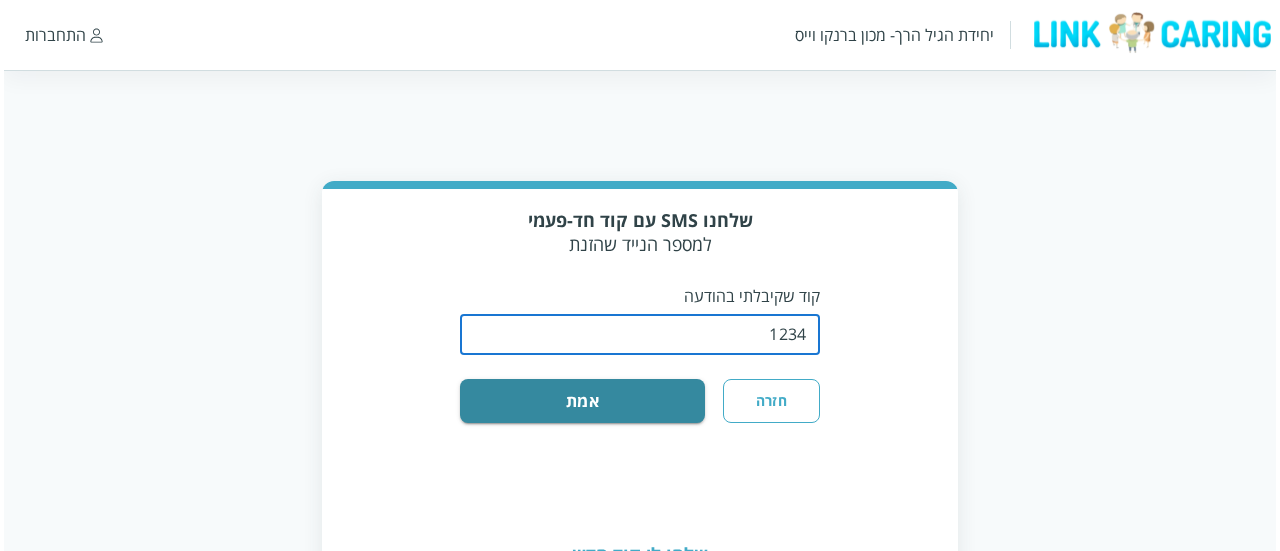 scroll, scrollTop: 0, scrollLeft: 0, axis: both 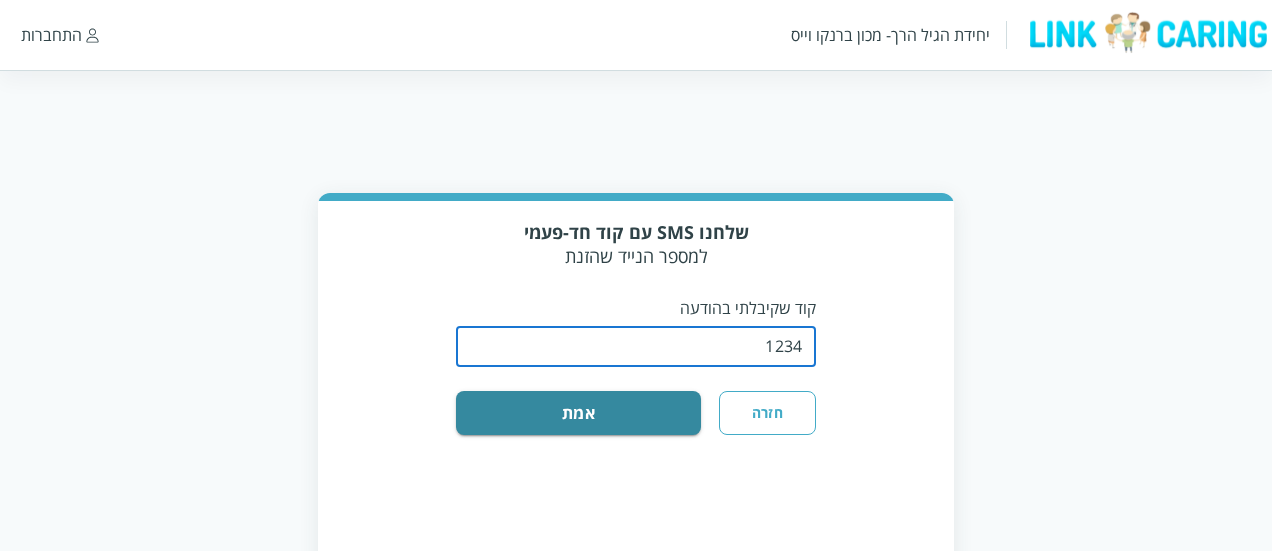 type on "1234" 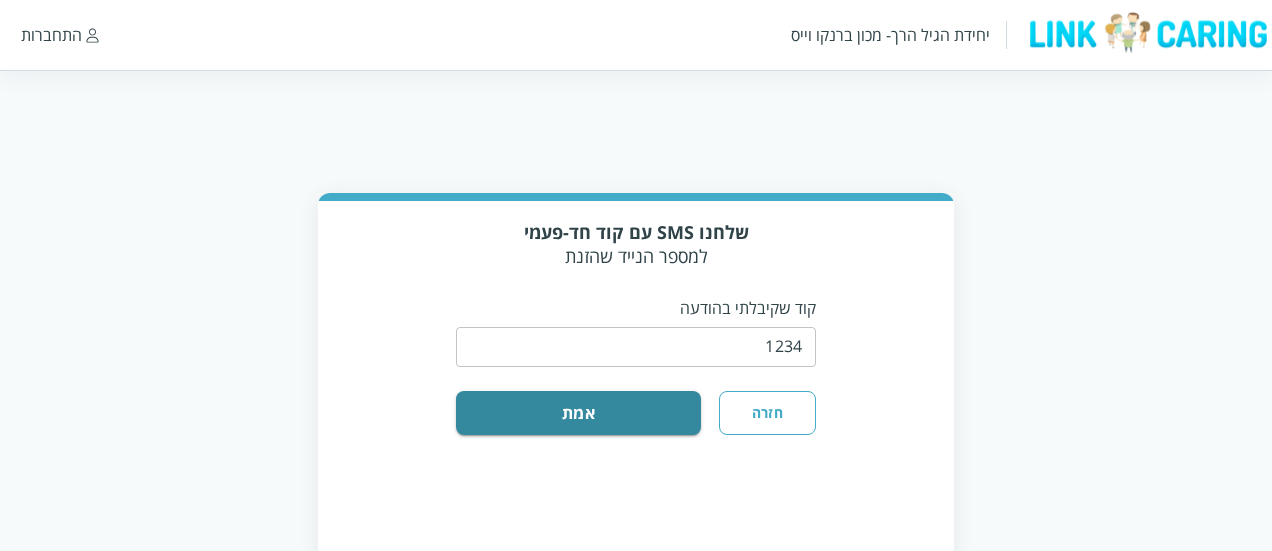 click on "אמת" at bounding box center (578, 413) 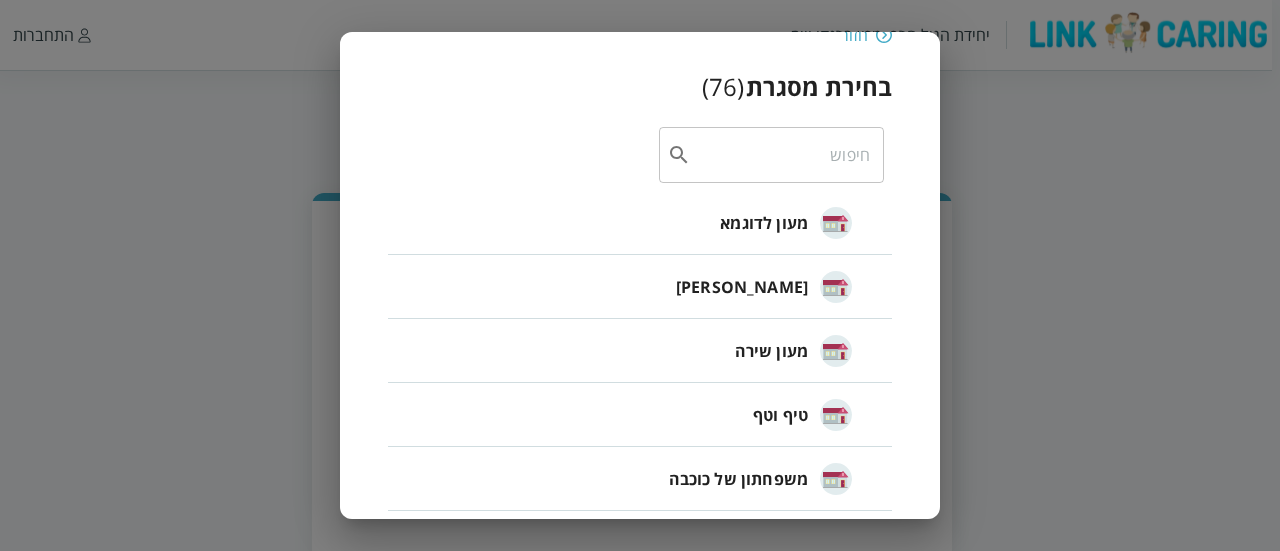 scroll, scrollTop: 63, scrollLeft: 0, axis: vertical 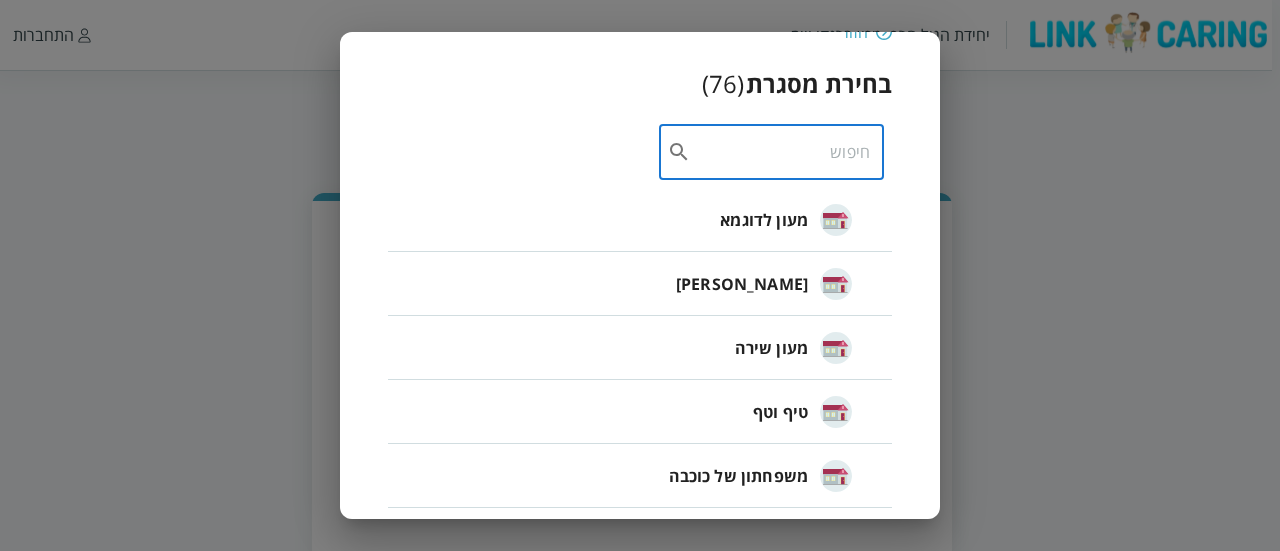 click at bounding box center (780, 152) 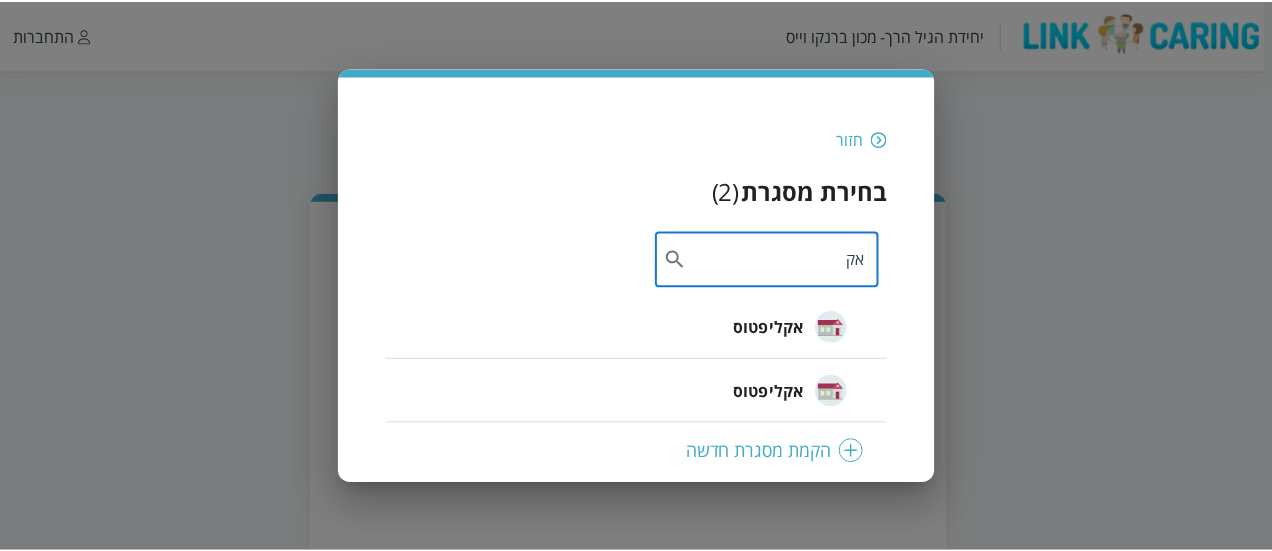scroll, scrollTop: 0, scrollLeft: 0, axis: both 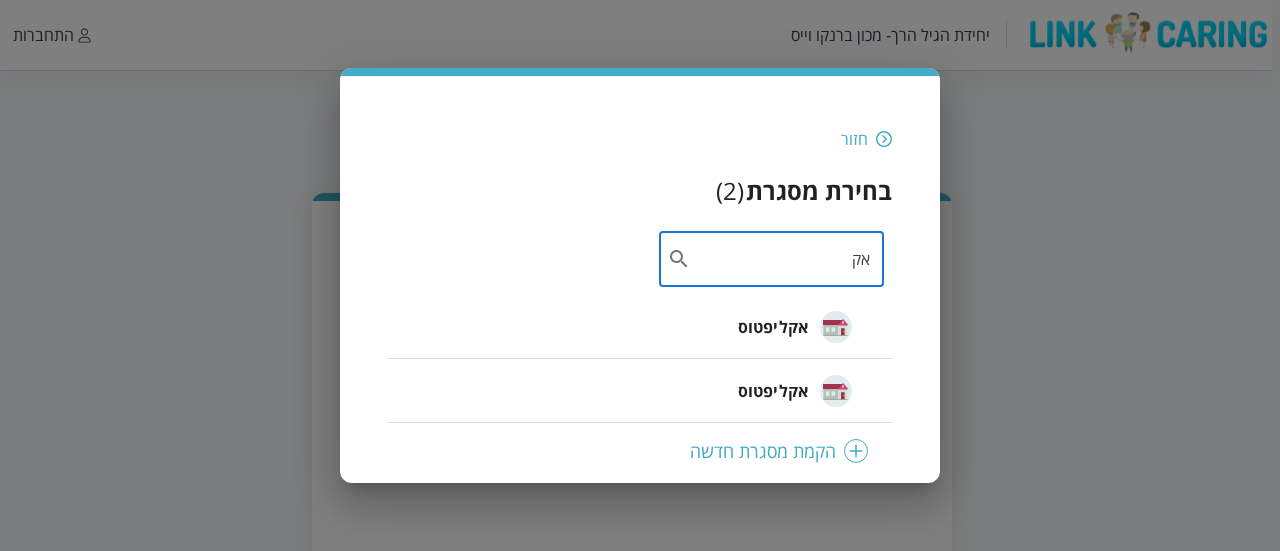 type on "אק" 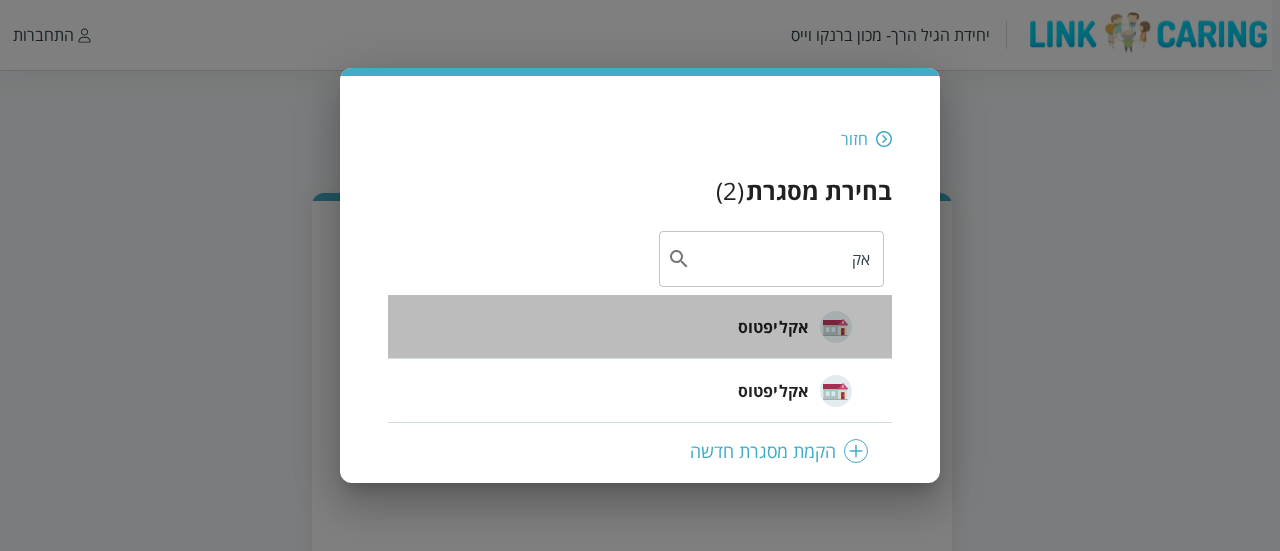click on "אקליפטוס" at bounding box center [773, 327] 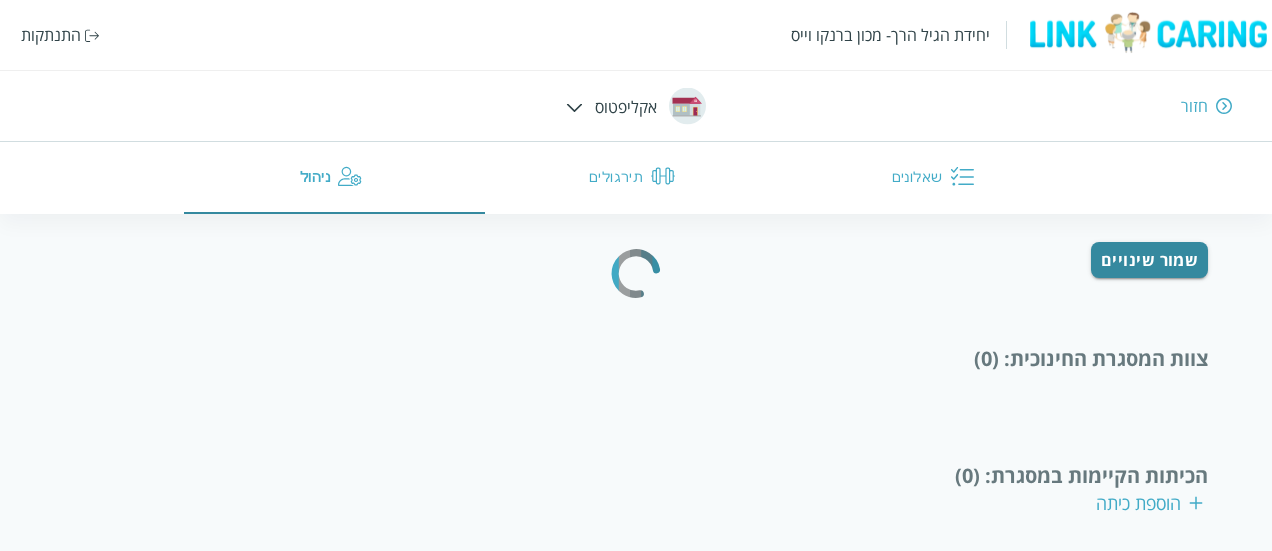 scroll, scrollTop: 233, scrollLeft: 0, axis: vertical 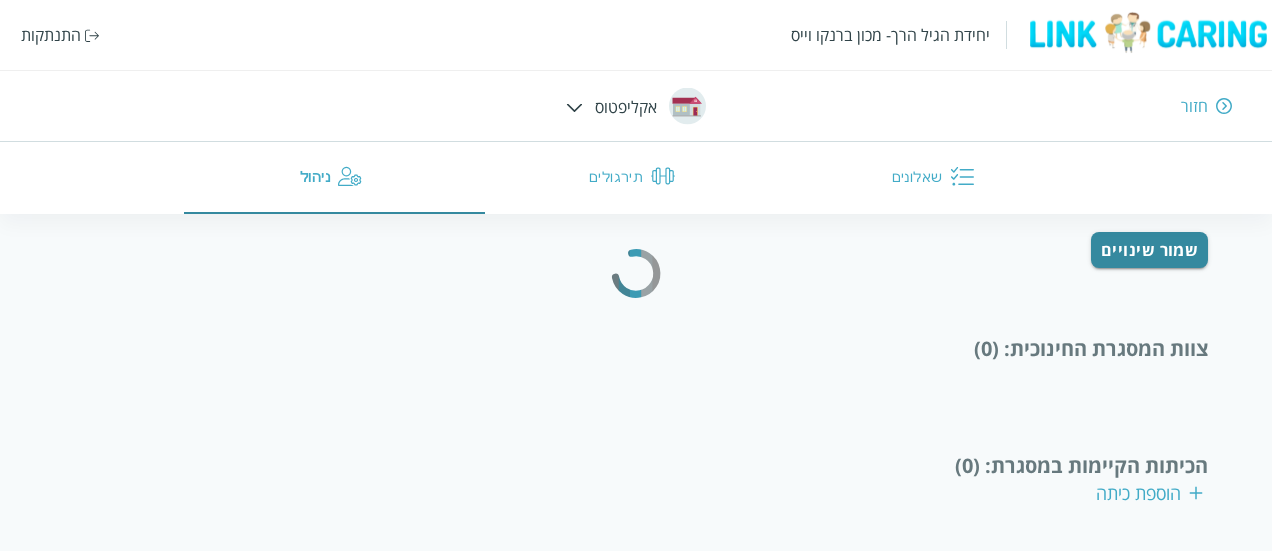 type on "[PERSON_NAME]" 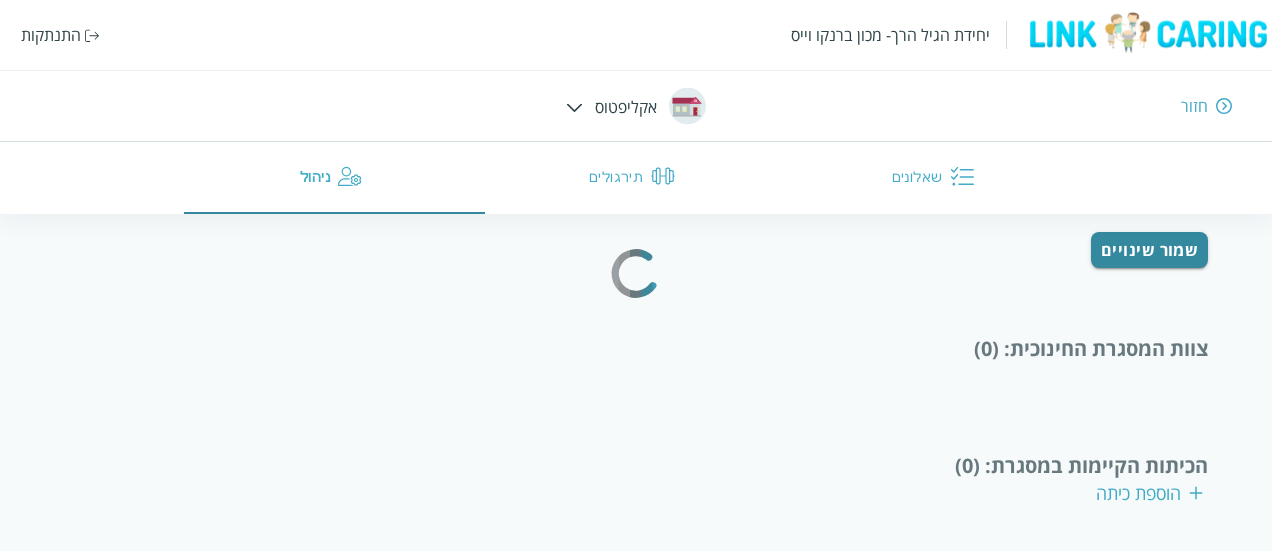 type on "0526990968" 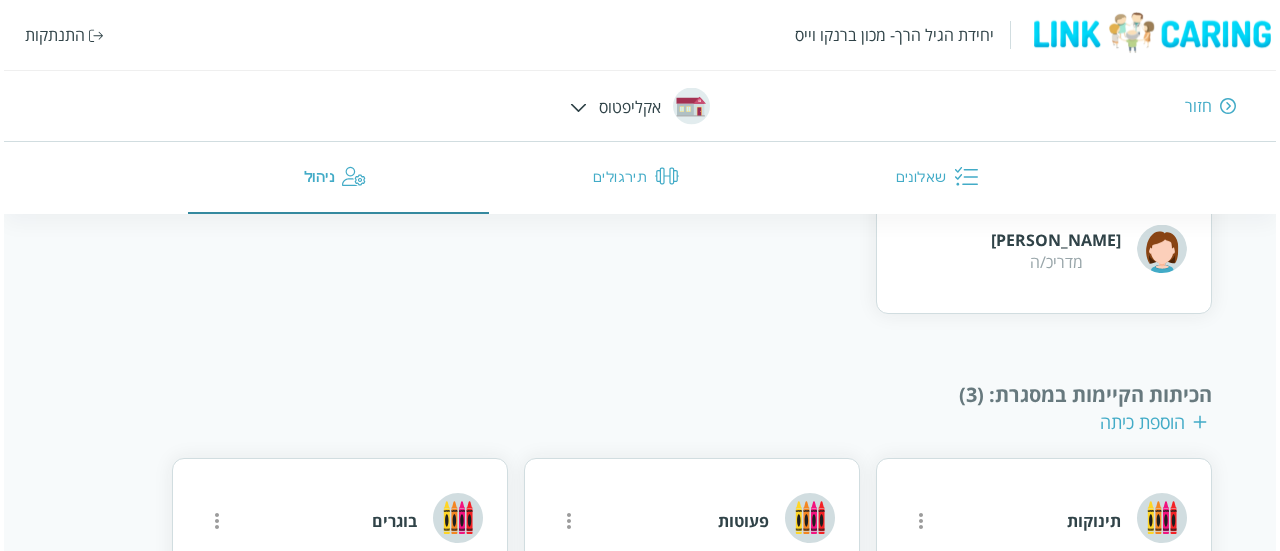 scroll, scrollTop: 1095, scrollLeft: 0, axis: vertical 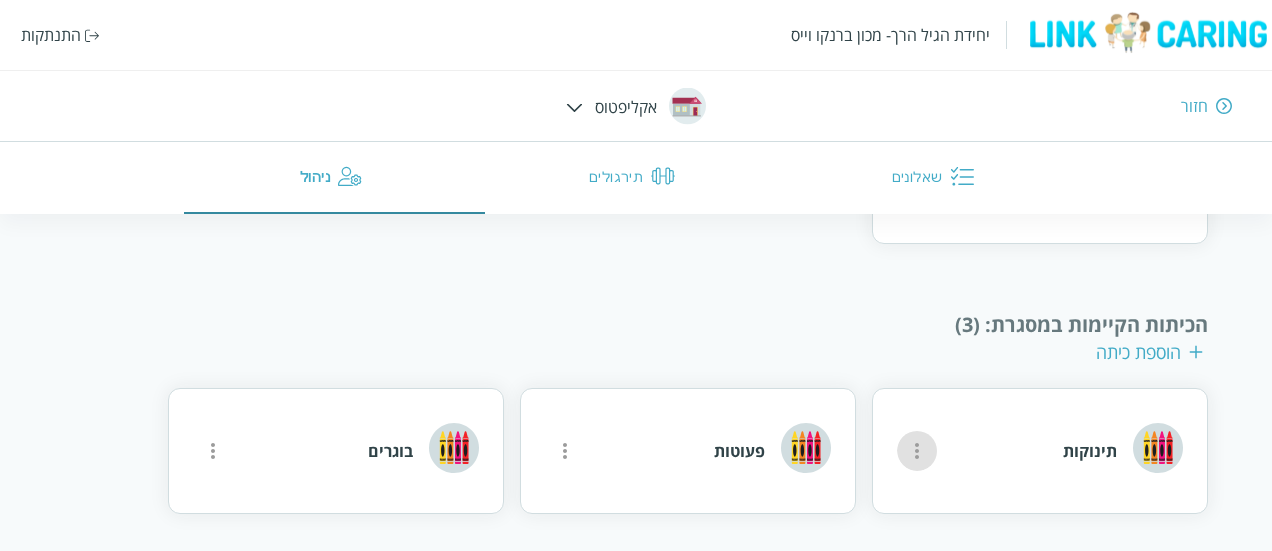 click 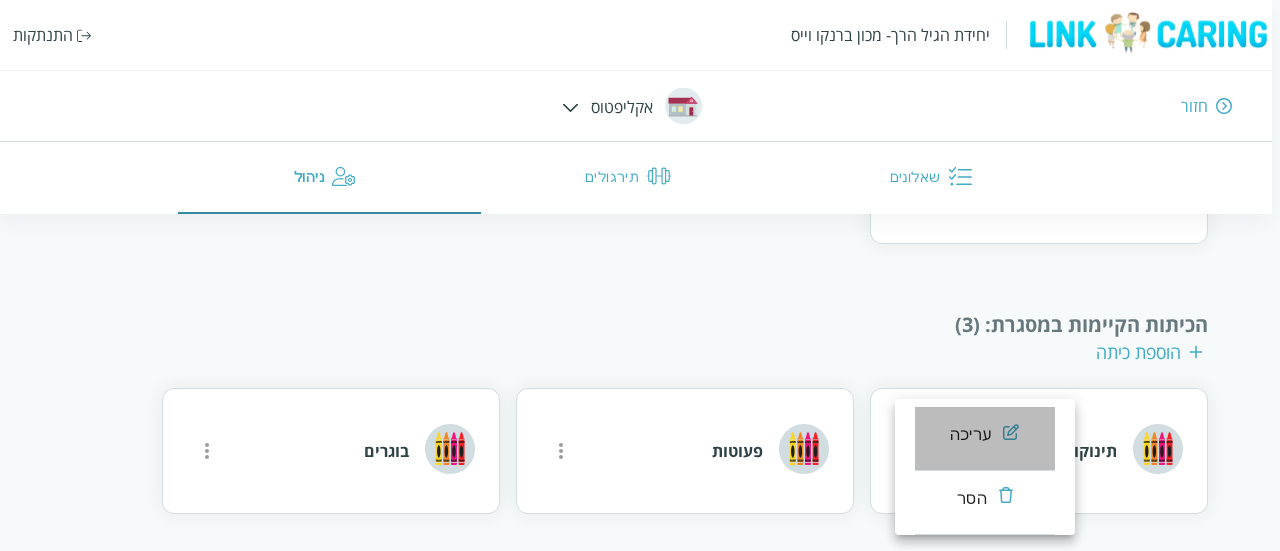 click on "עריכה" at bounding box center [985, 439] 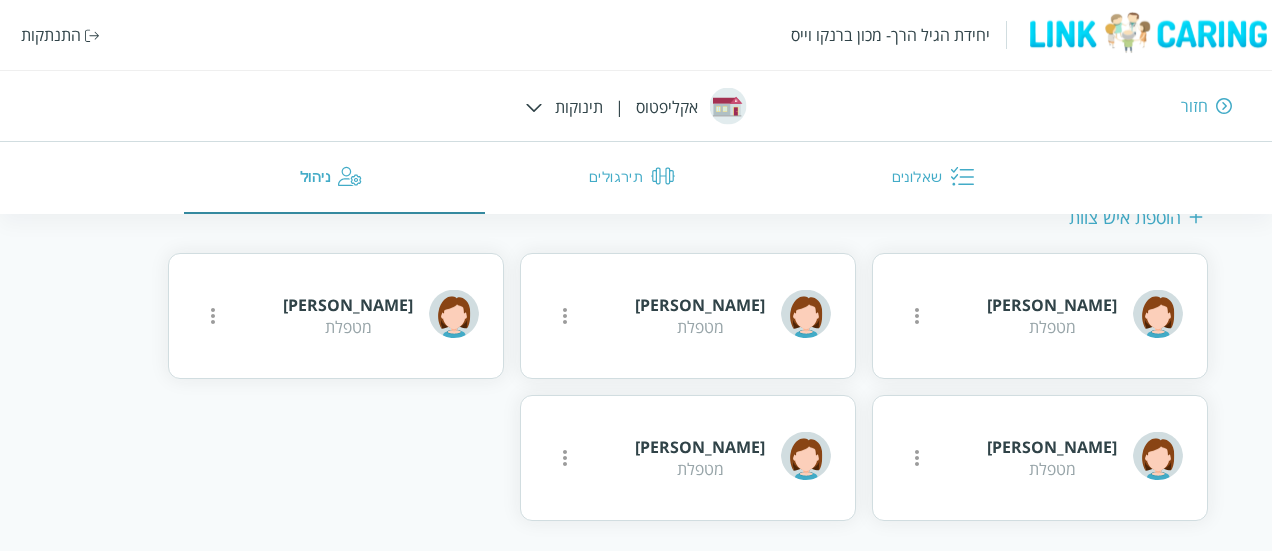 scroll, scrollTop: 485, scrollLeft: 0, axis: vertical 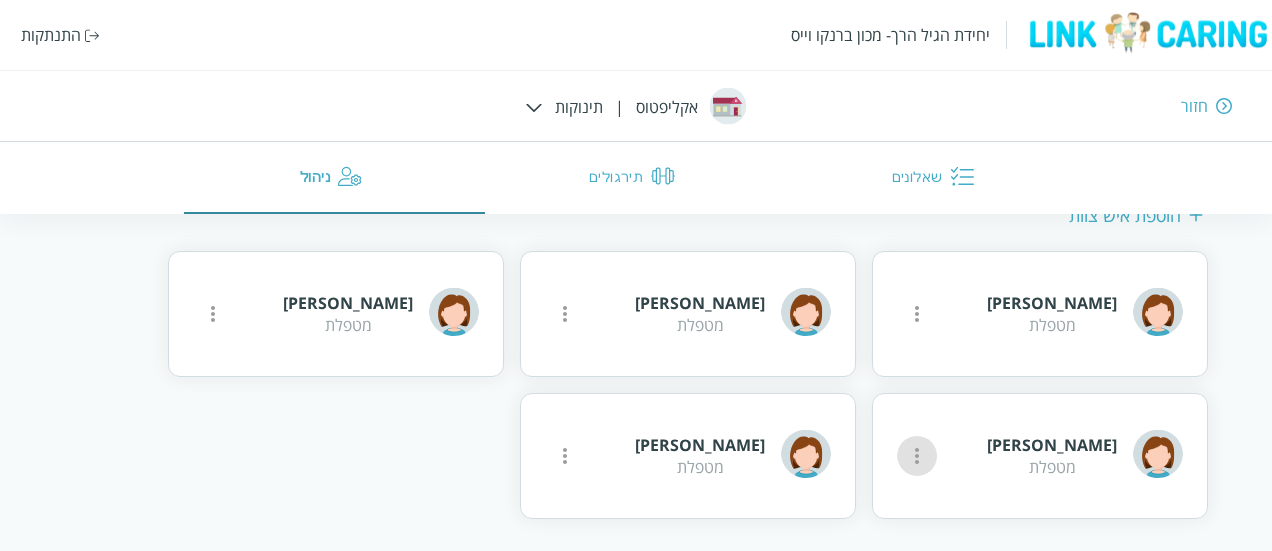 click 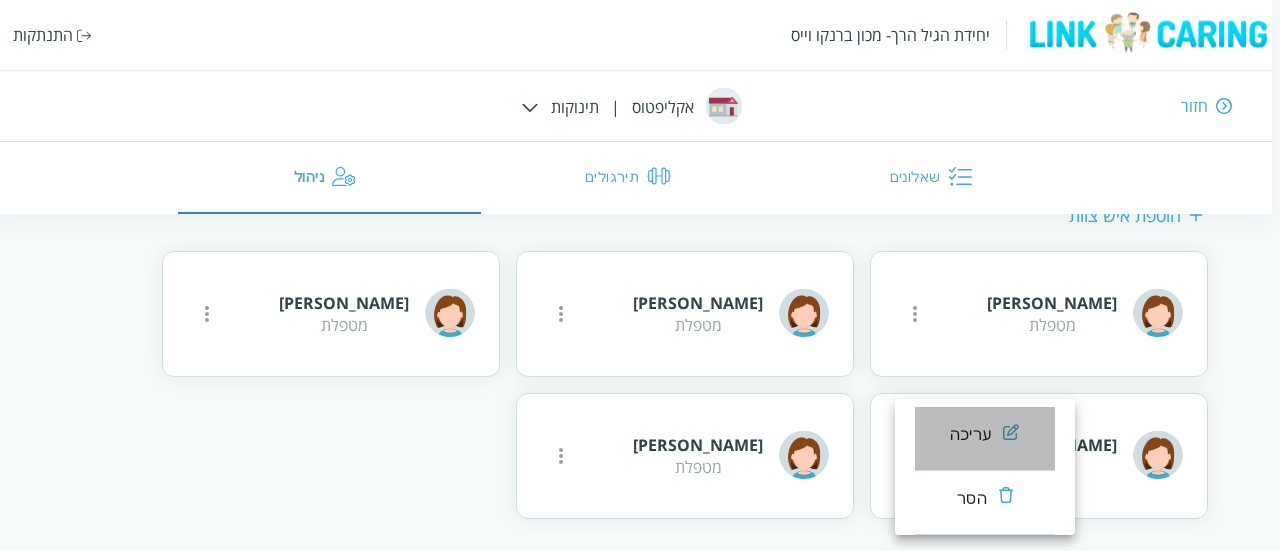 click on "עריכה" at bounding box center [970, 435] 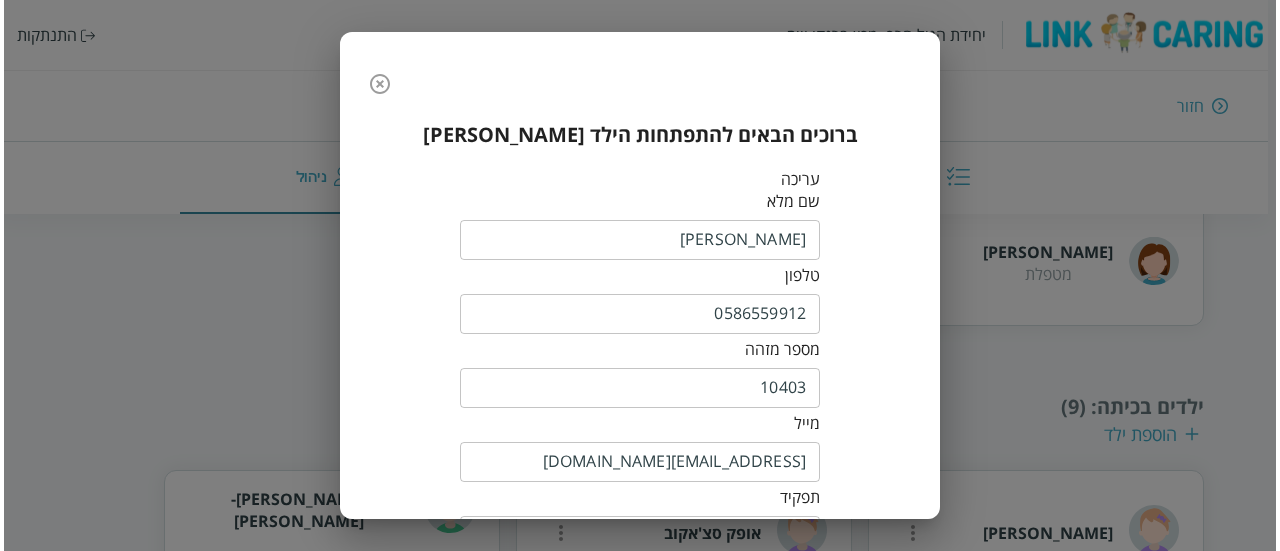 scroll, scrollTop: 292, scrollLeft: 0, axis: vertical 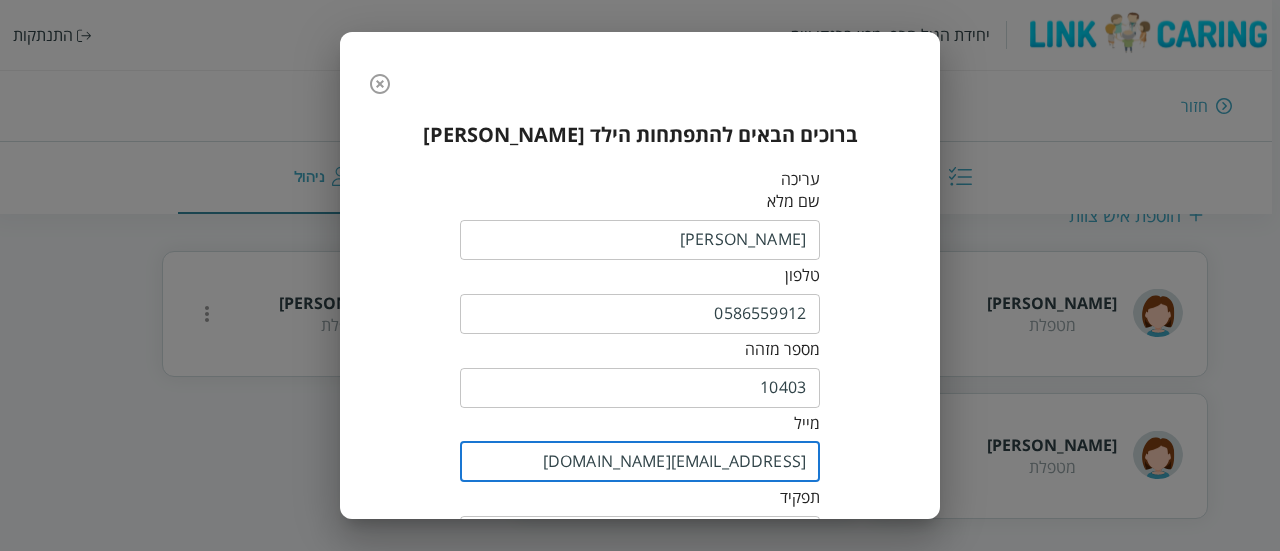 click on "[EMAIL_ADDRESS][DOMAIN_NAME]" at bounding box center [640, 462] 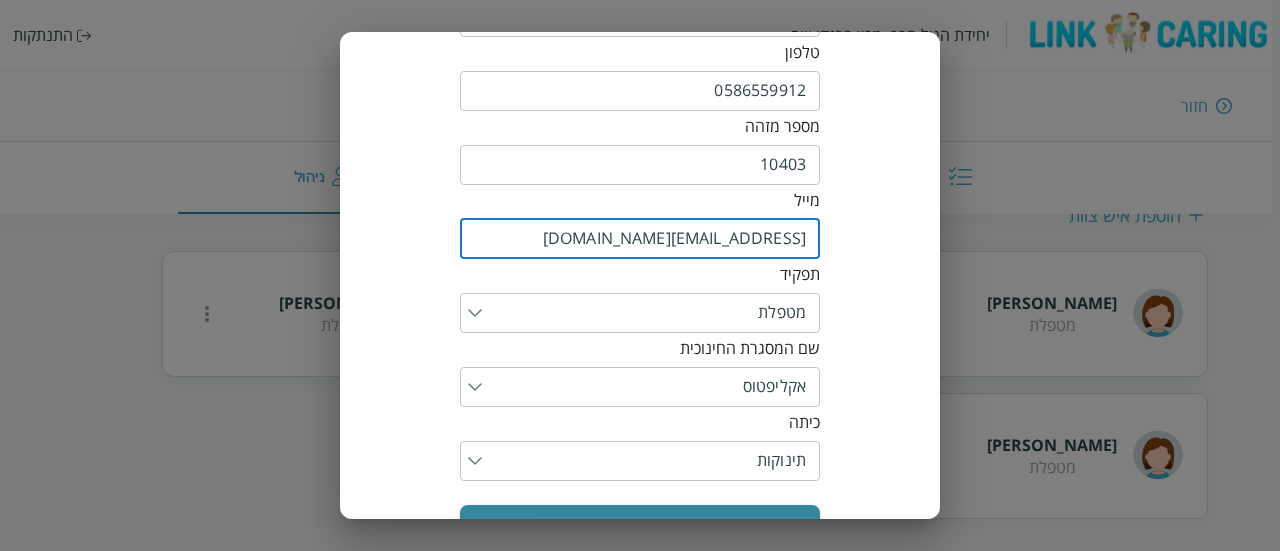 scroll, scrollTop: 285, scrollLeft: 0, axis: vertical 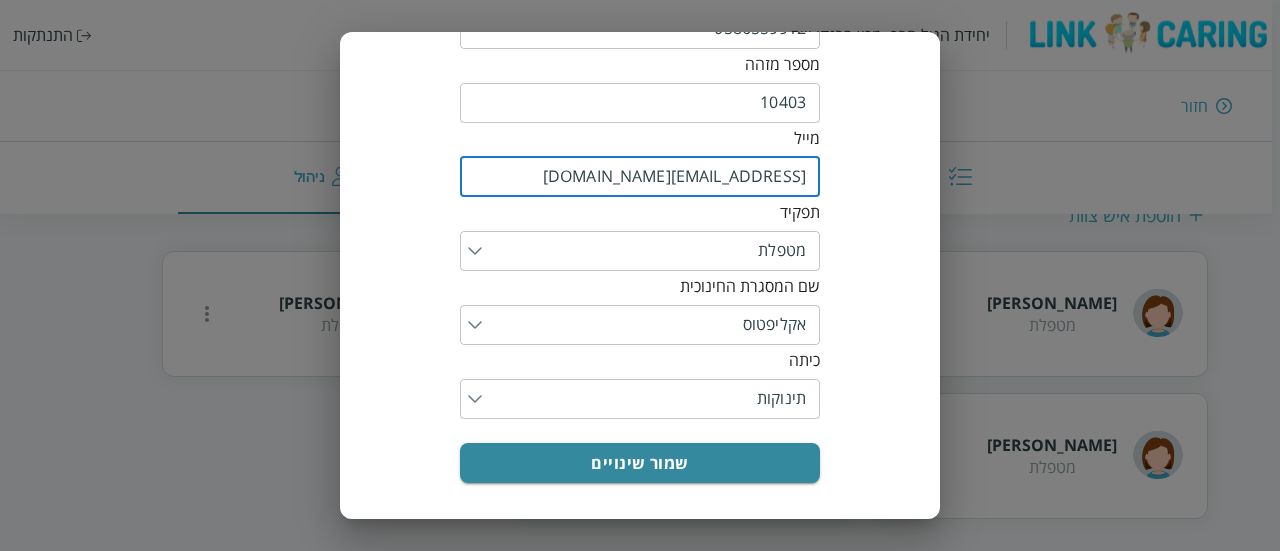 type on "[EMAIL_ADDRESS][DOMAIN_NAME]" 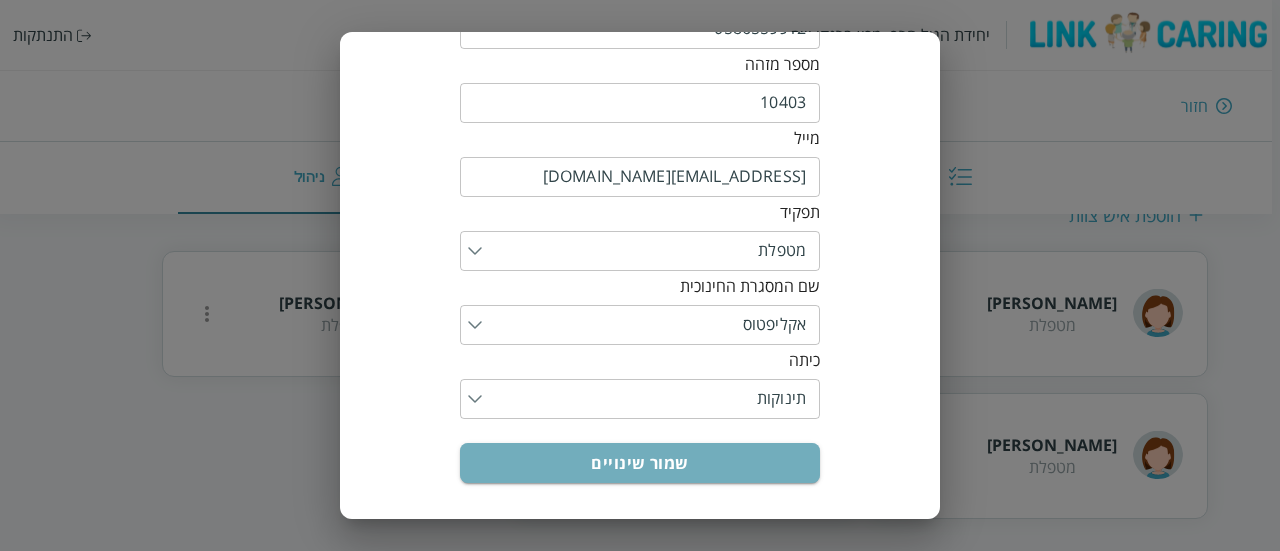 click on "שמור שינויים" at bounding box center (640, 463) 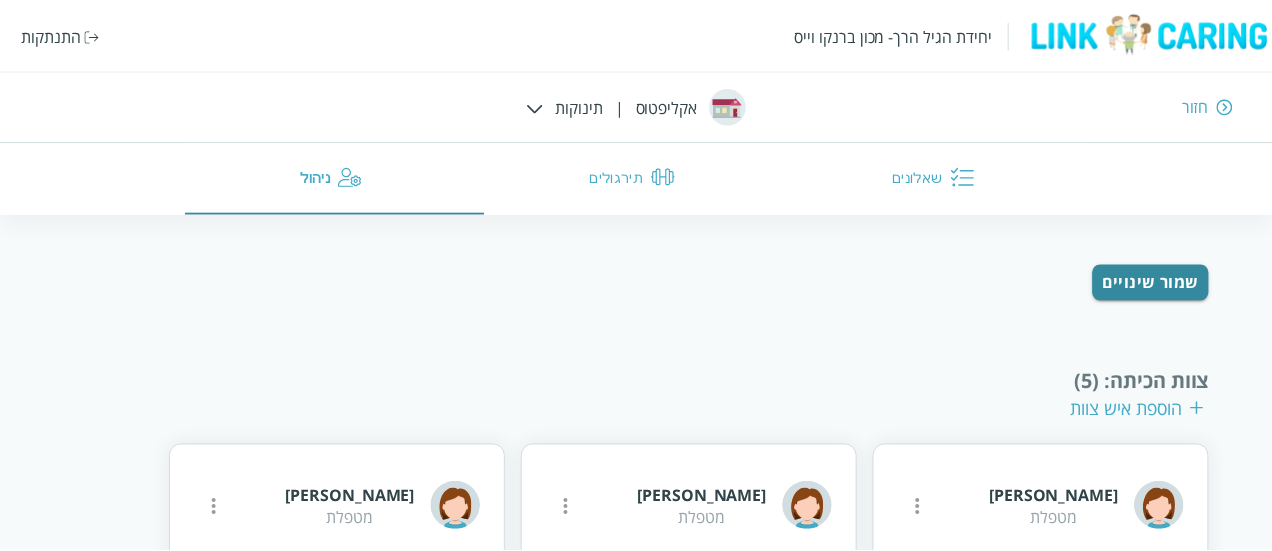 scroll, scrollTop: 328, scrollLeft: 0, axis: vertical 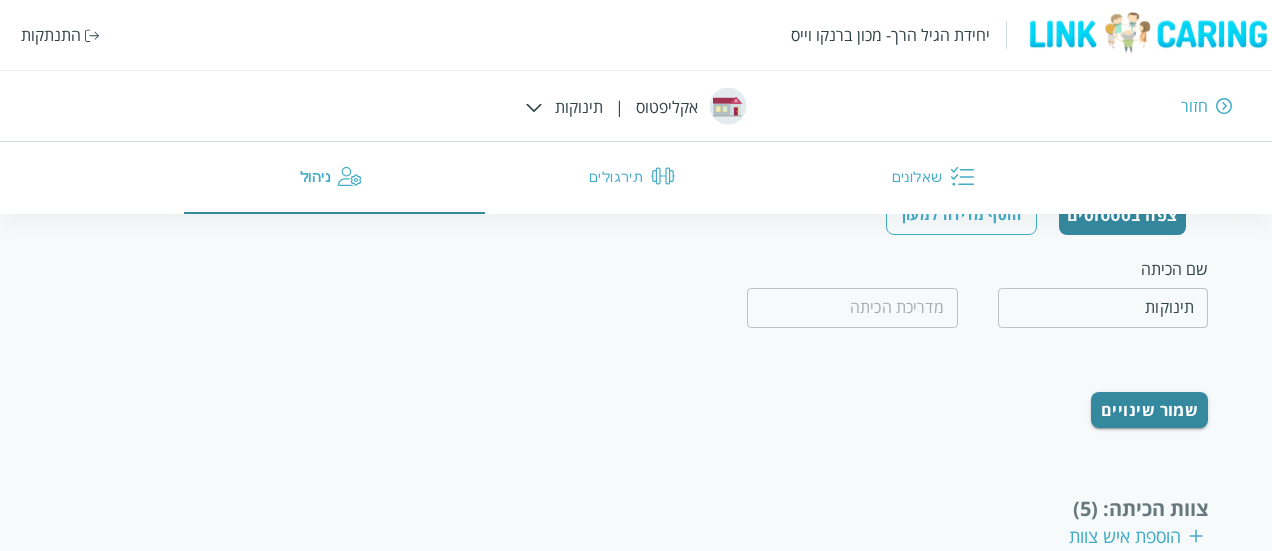 click at bounding box center [534, 107] 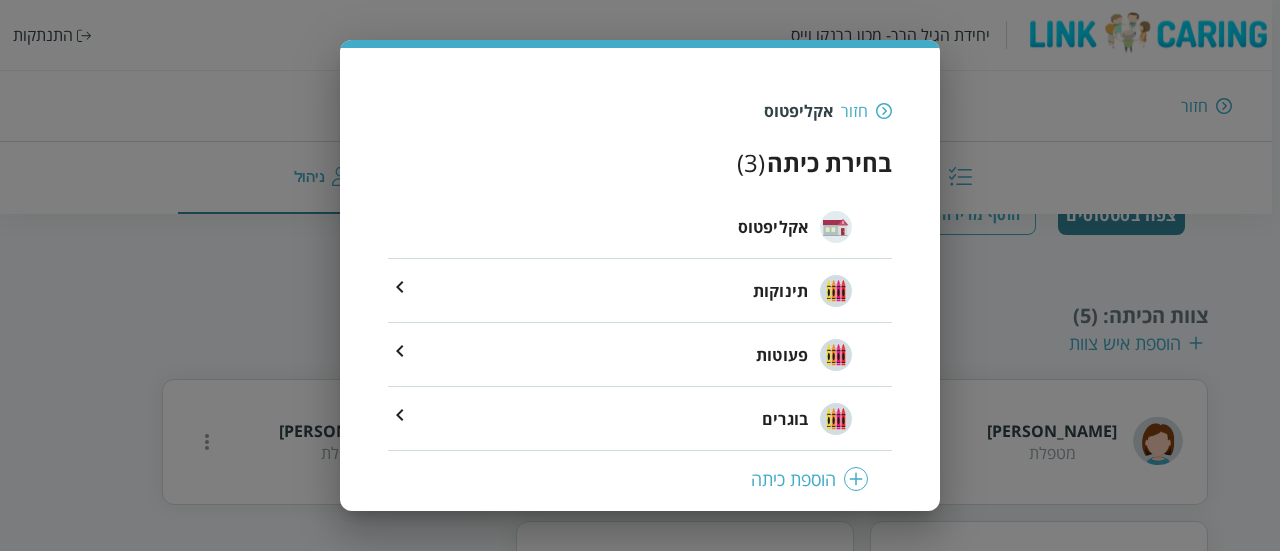 click at bounding box center [884, 111] 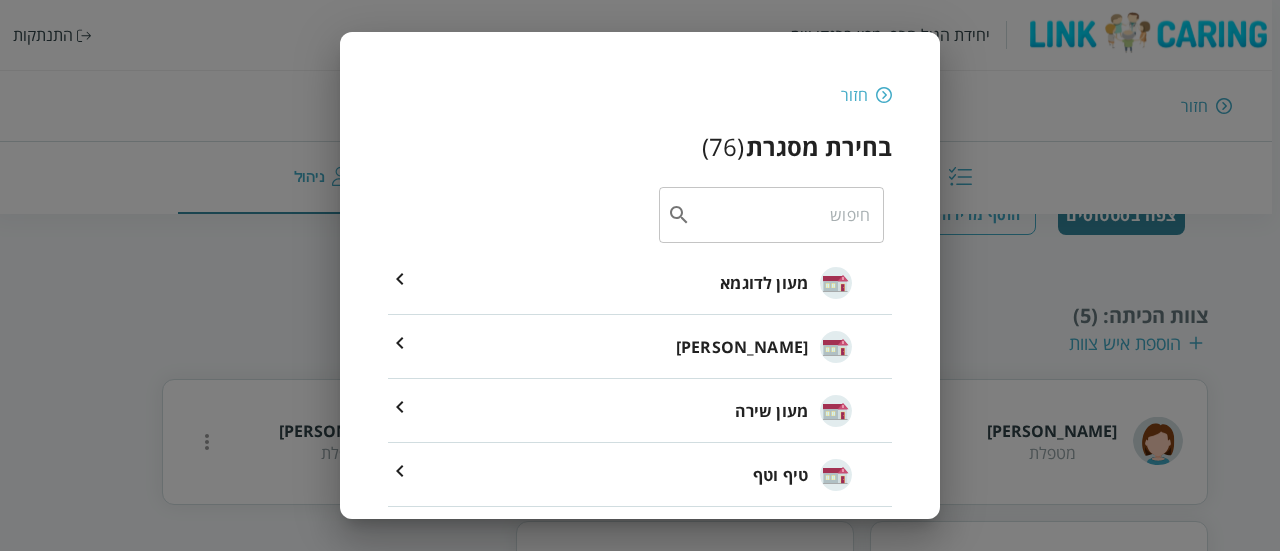 click at bounding box center [780, 215] 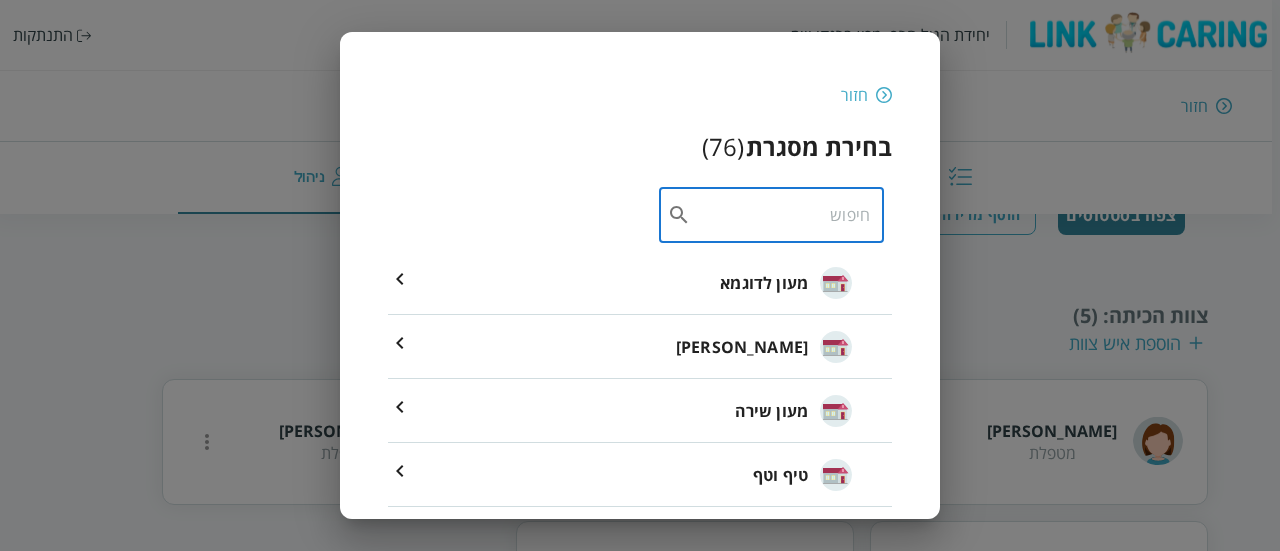 type on "ש" 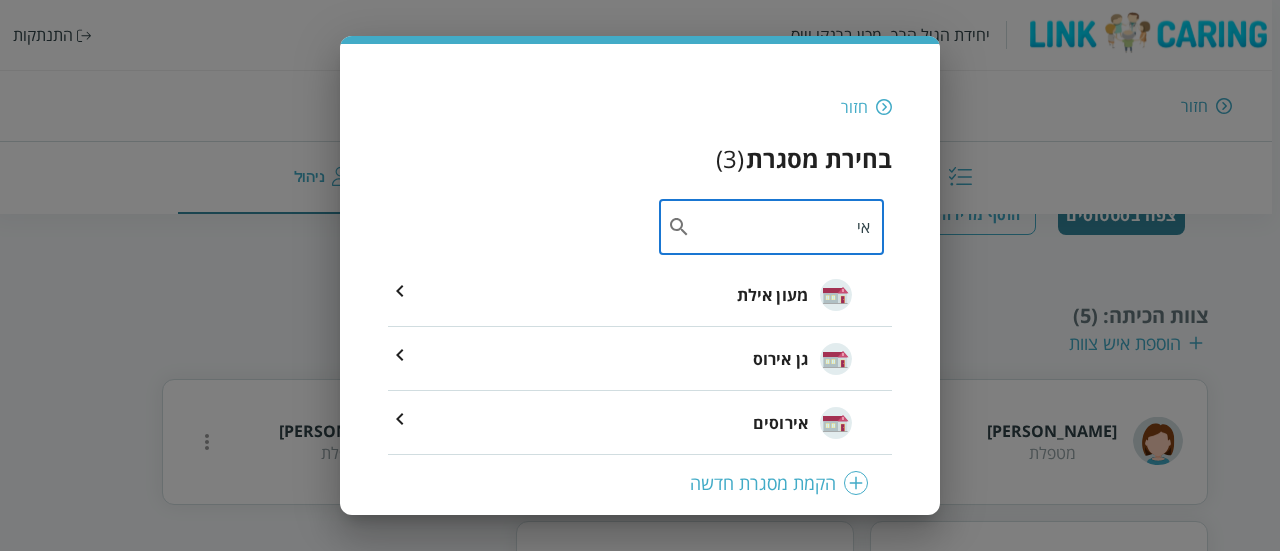 type on "אי" 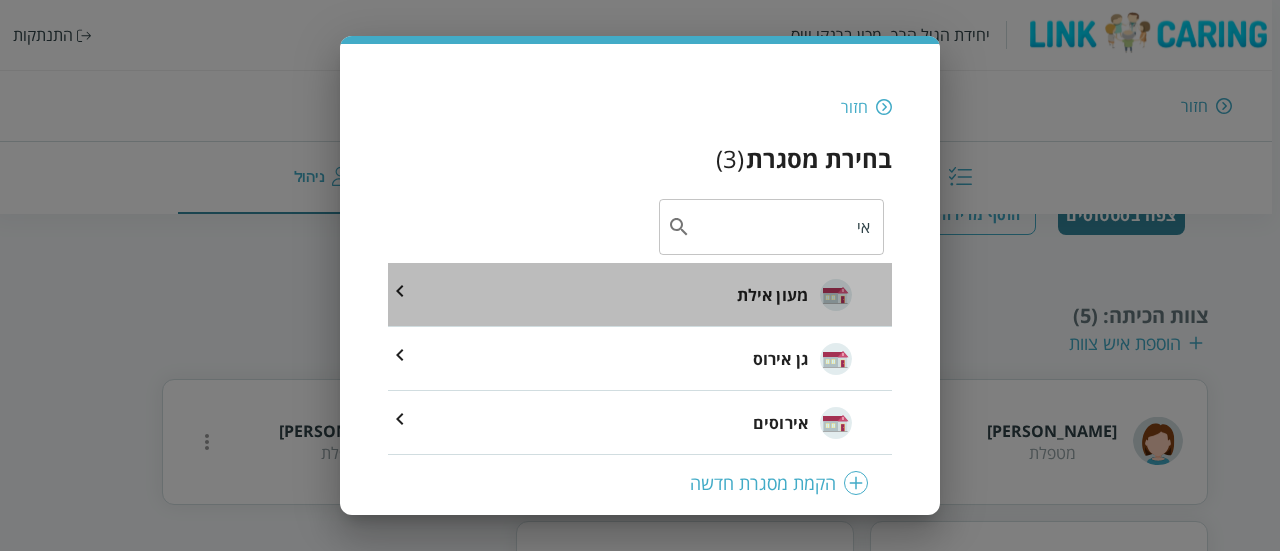 click on "מעון אילת" at bounding box center [794, 295] 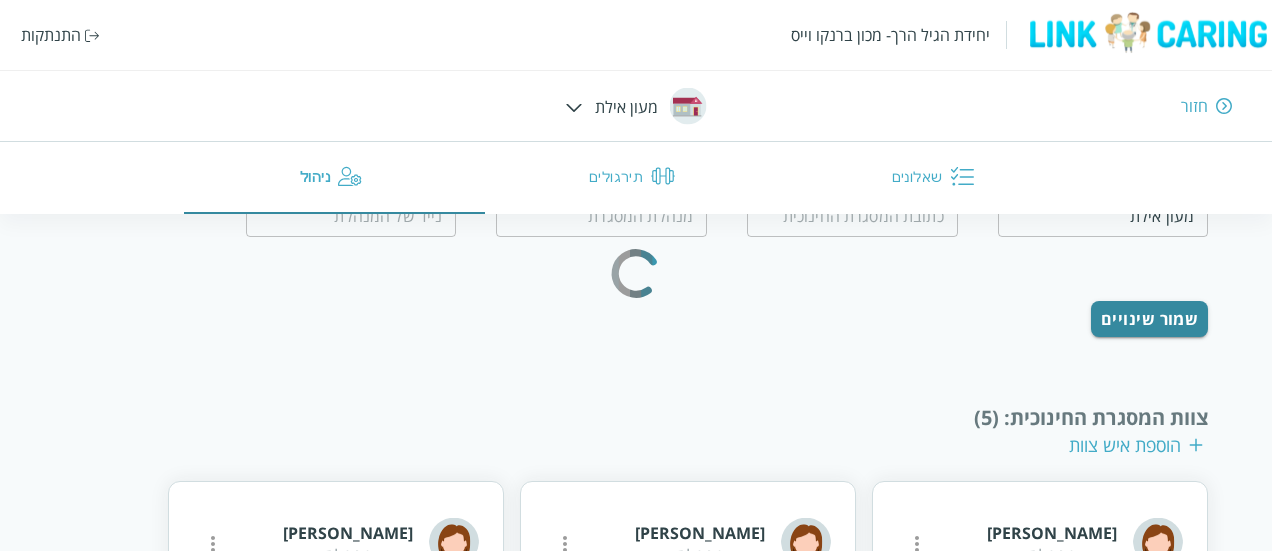 type on "0542339050" 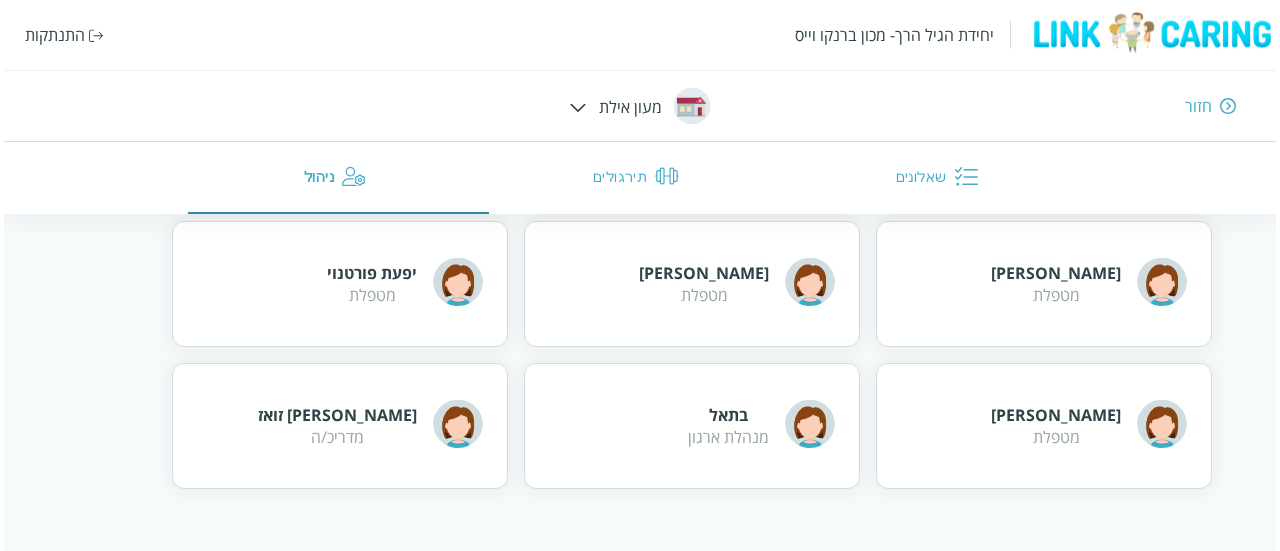 scroll, scrollTop: 1095, scrollLeft: 0, axis: vertical 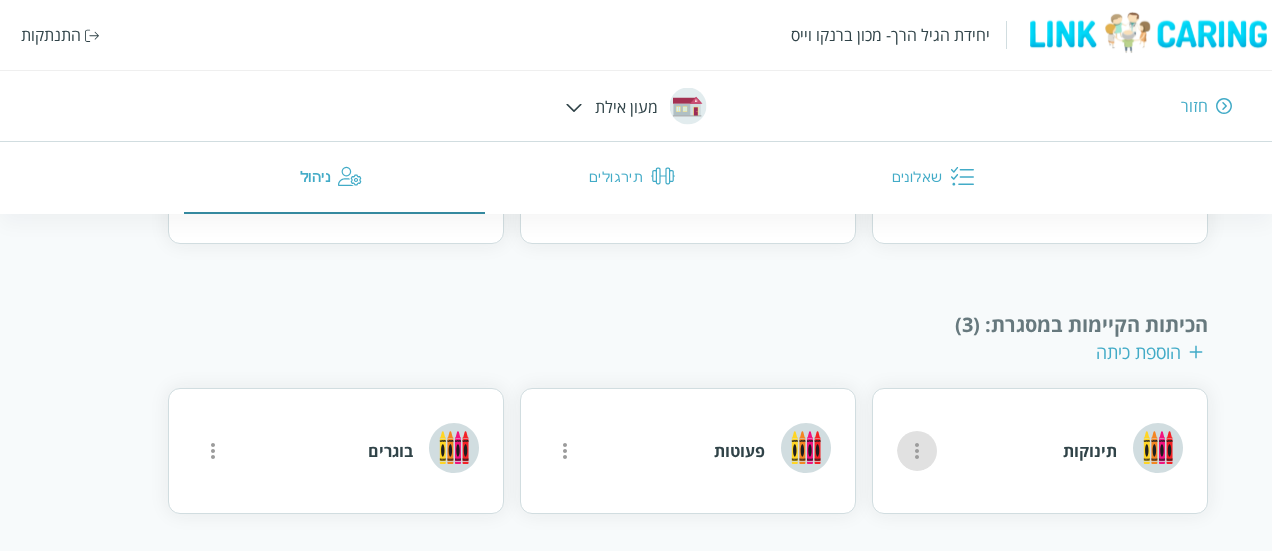 click 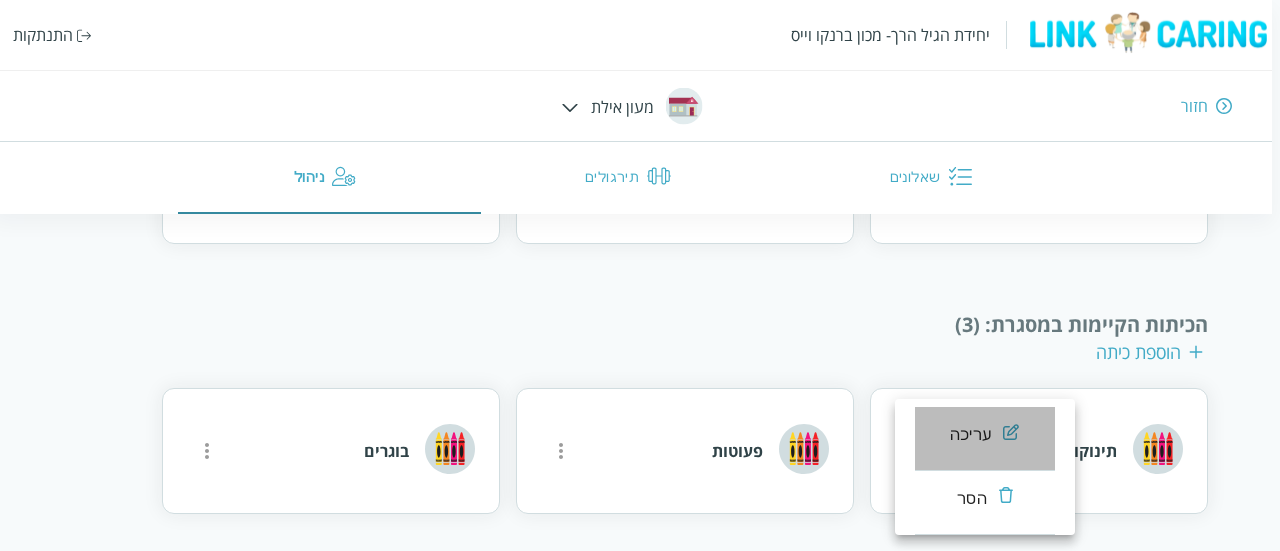 click on "עריכה" at bounding box center [985, 439] 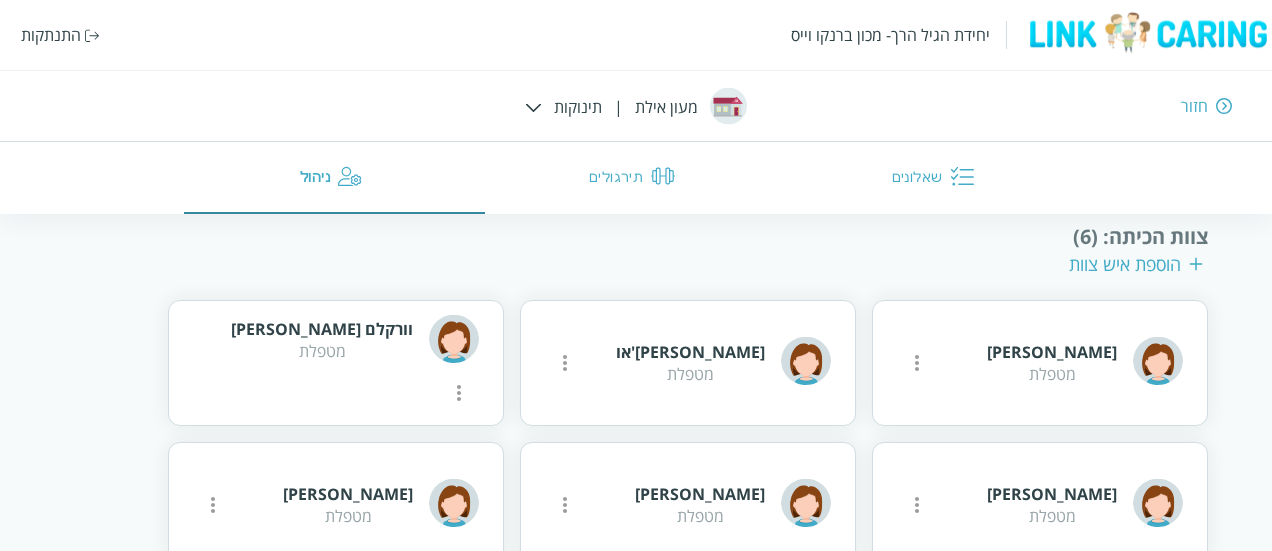 scroll, scrollTop: 438, scrollLeft: 0, axis: vertical 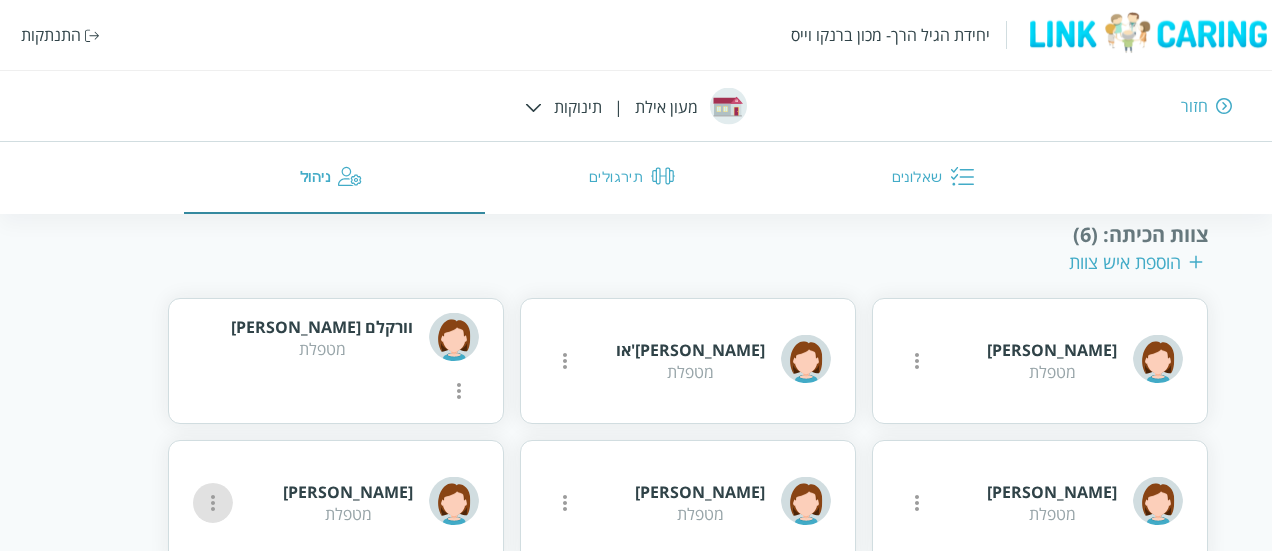 click 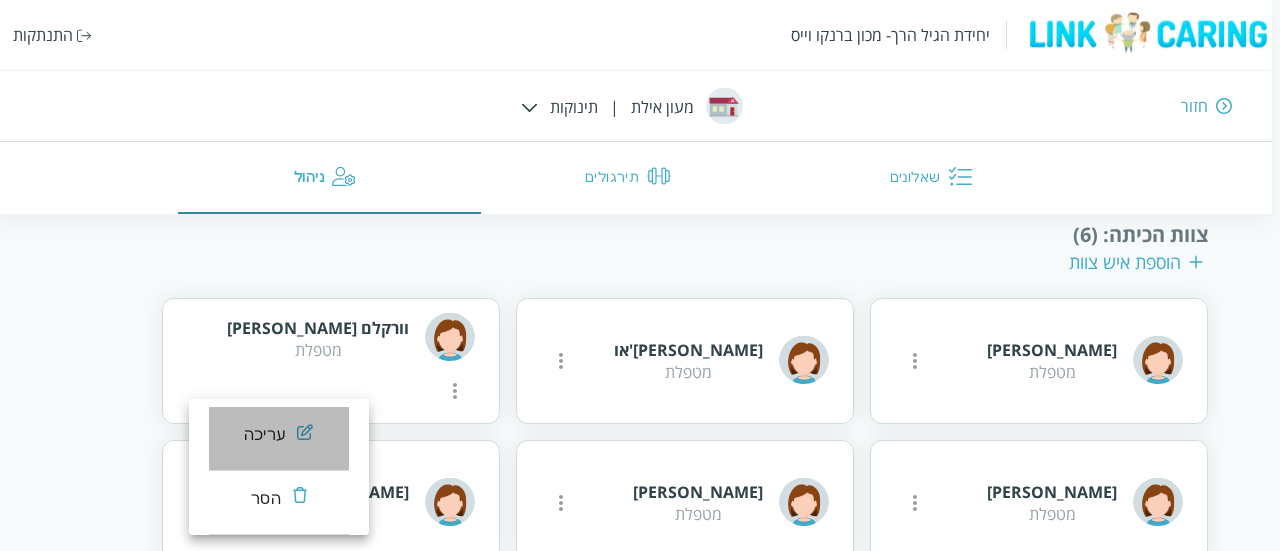 click on "עריכה" at bounding box center [279, 439] 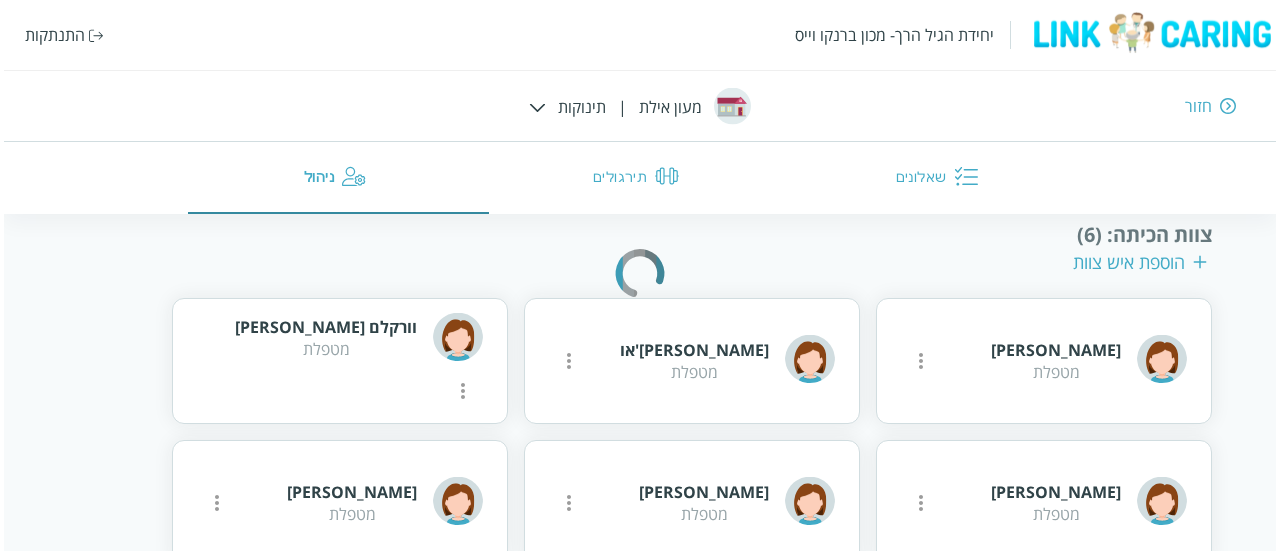 scroll, scrollTop: 244, scrollLeft: 0, axis: vertical 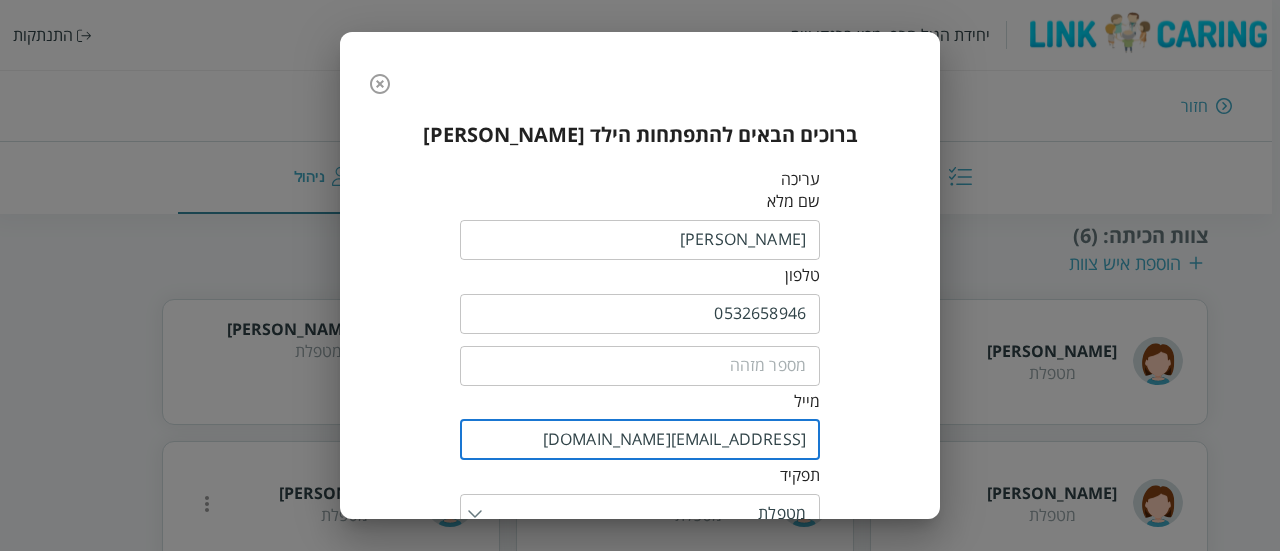 click on "[EMAIL_ADDRESS][DOMAIN_NAME]" at bounding box center [640, 440] 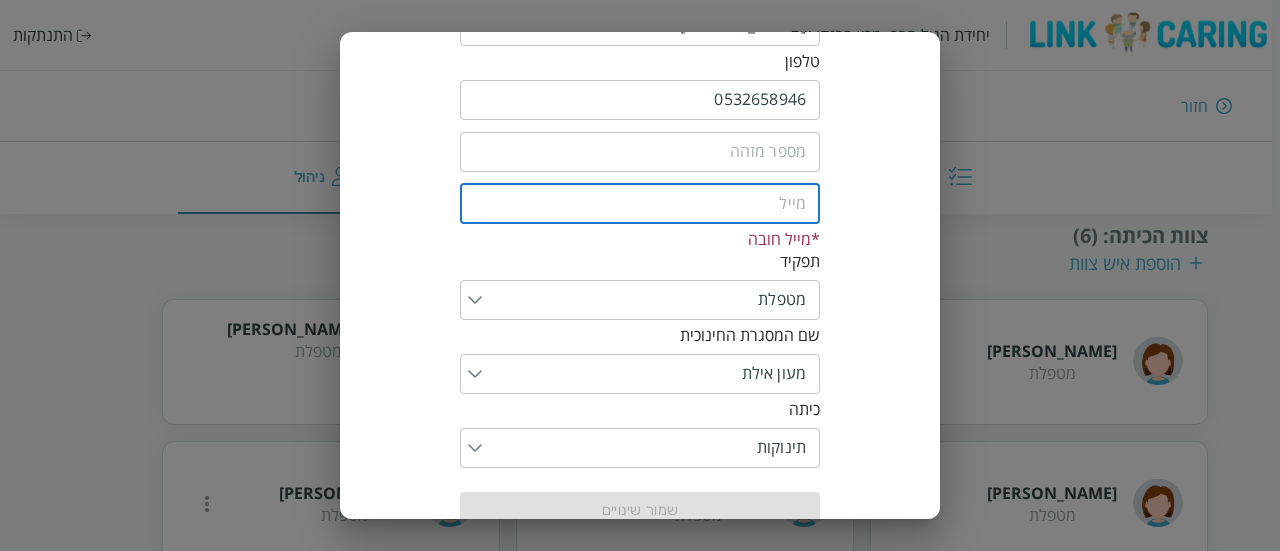 scroll, scrollTop: 259, scrollLeft: 0, axis: vertical 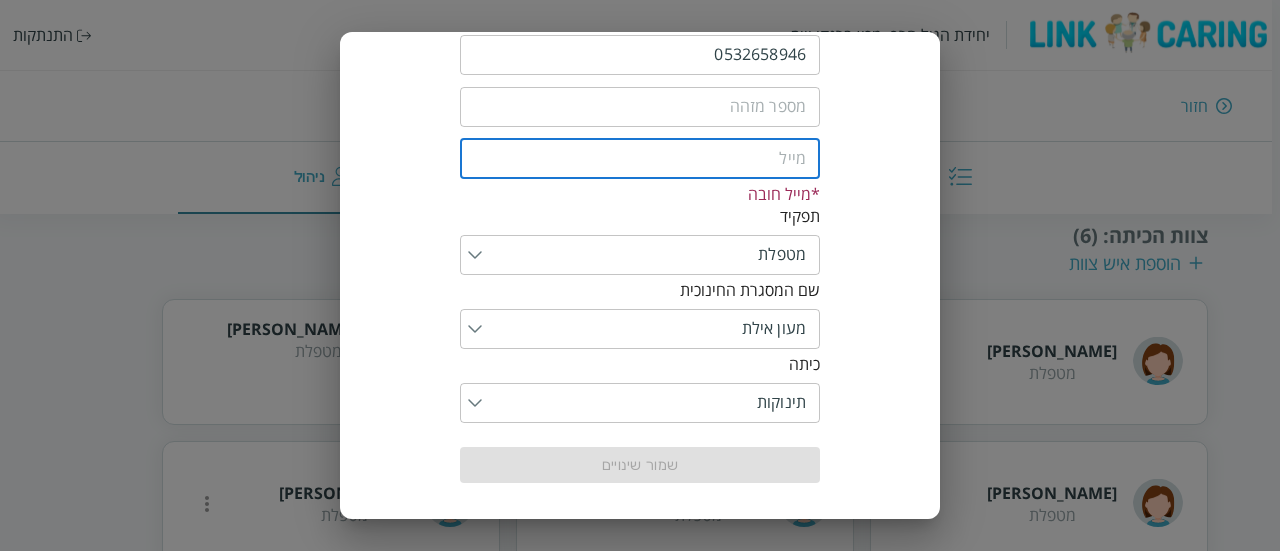 type 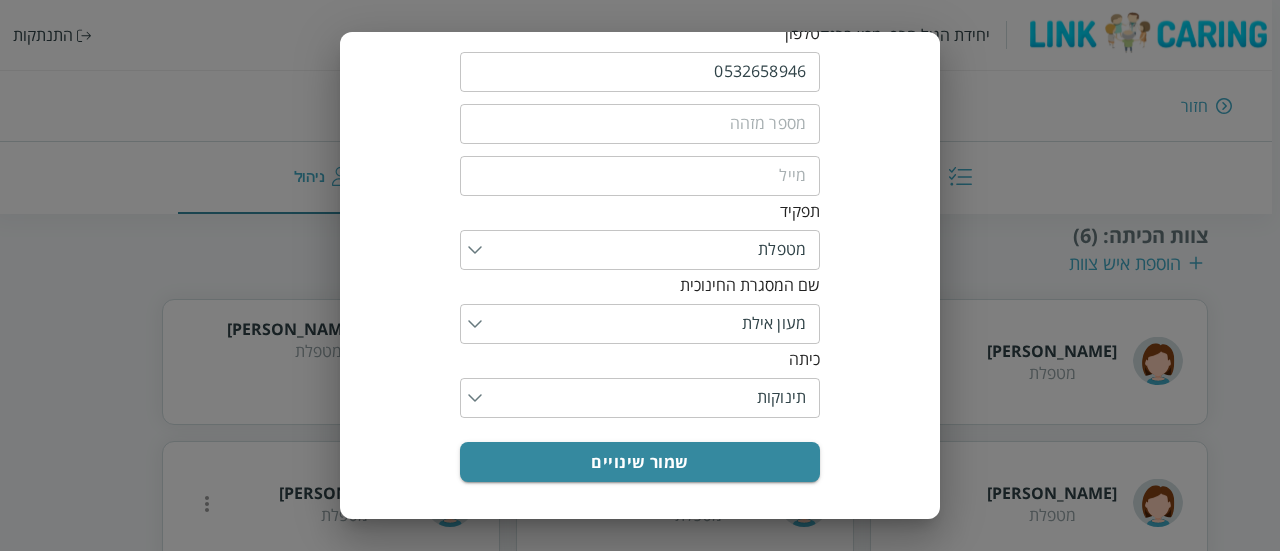 scroll, scrollTop: 241, scrollLeft: 0, axis: vertical 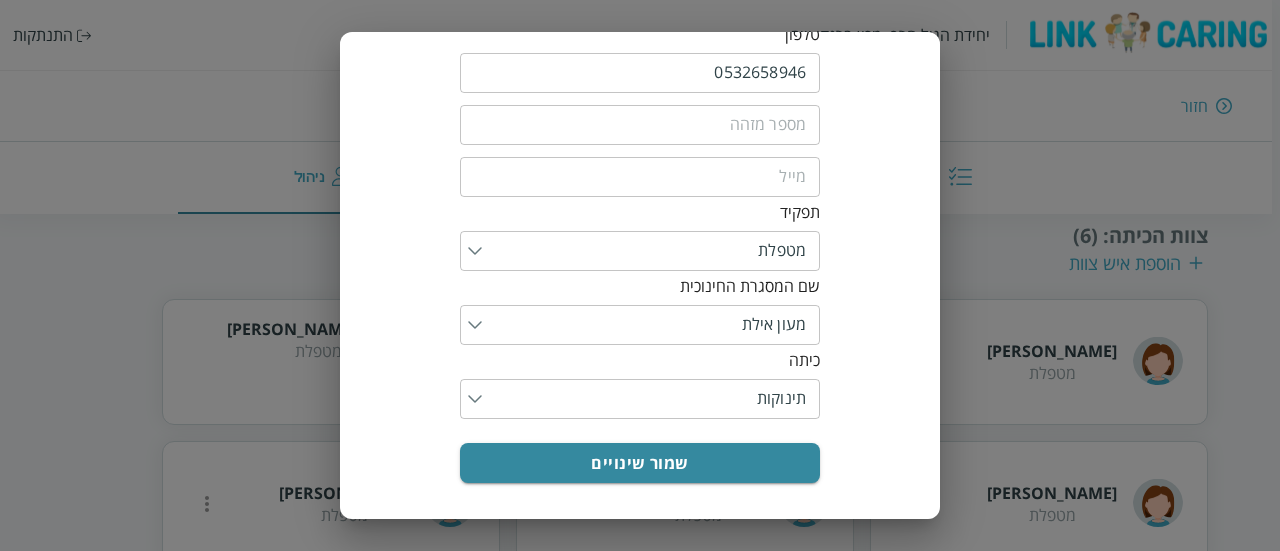 click on "ברוכים הבאים להתפתחות הילד [PERSON_NAME] עריכה שם מלא ​ טלפון 0532658946 ​   ​   ​ תפקיד ​ שם המסגרת החינוכית ​ כיתה ​ שמור שינויים" at bounding box center (640, 181) 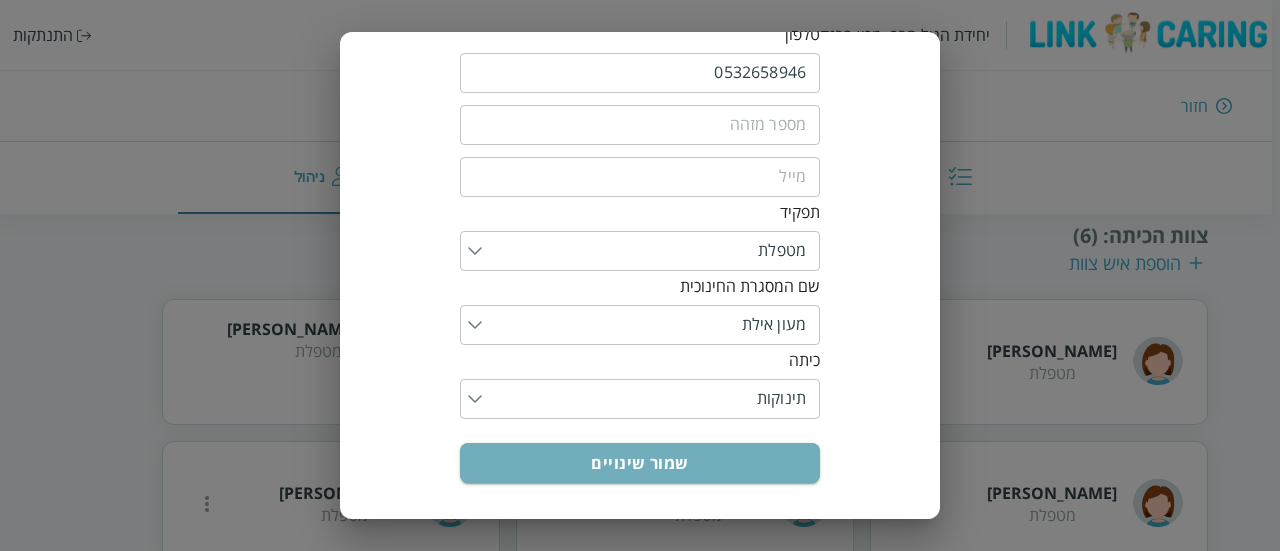 click on "שמור שינויים" at bounding box center [640, 463] 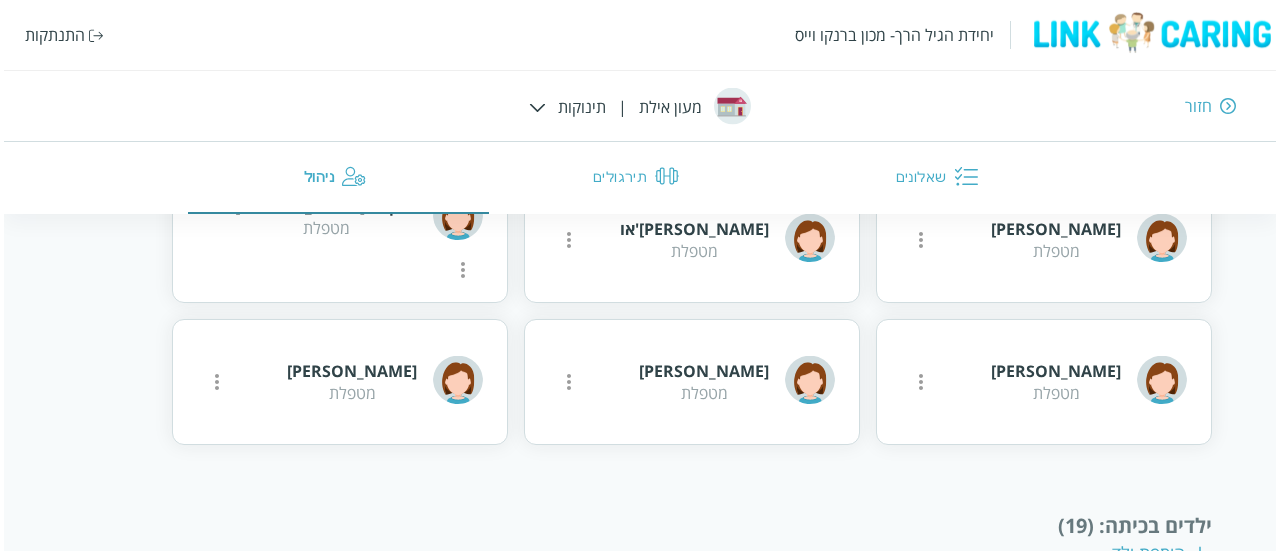 scroll, scrollTop: 556, scrollLeft: 0, axis: vertical 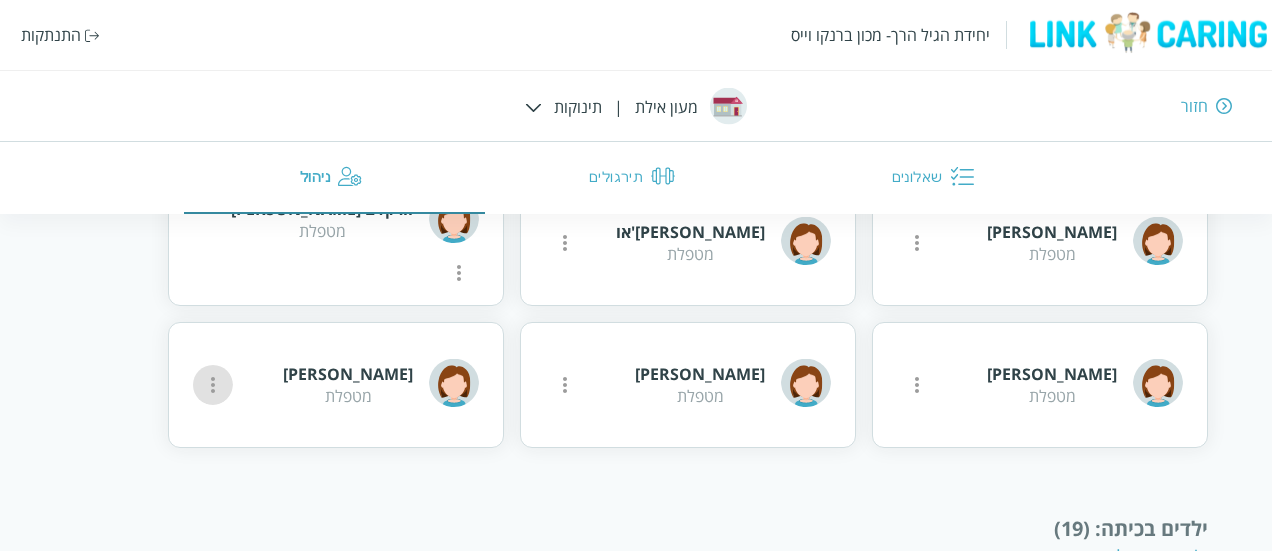 click 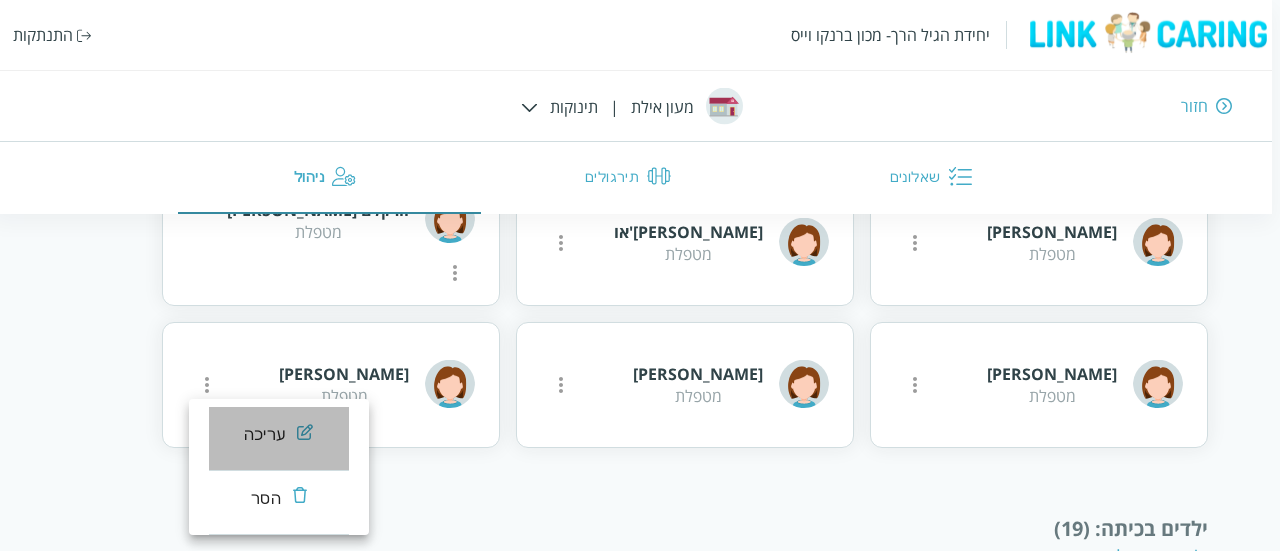 click on "עריכה" at bounding box center [279, 439] 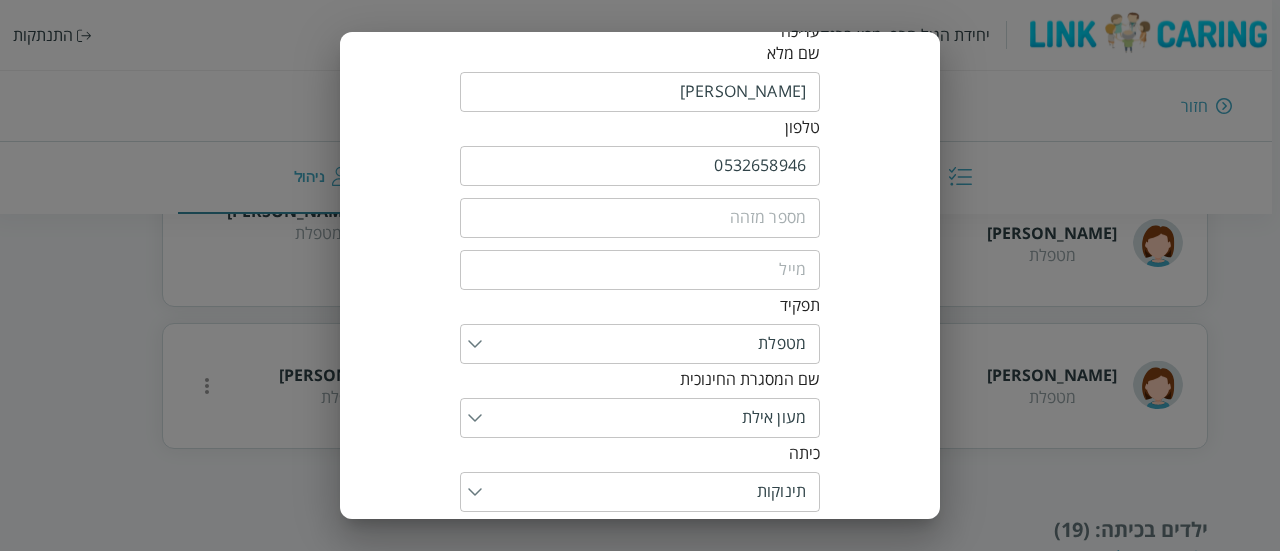 scroll, scrollTop: 0, scrollLeft: 0, axis: both 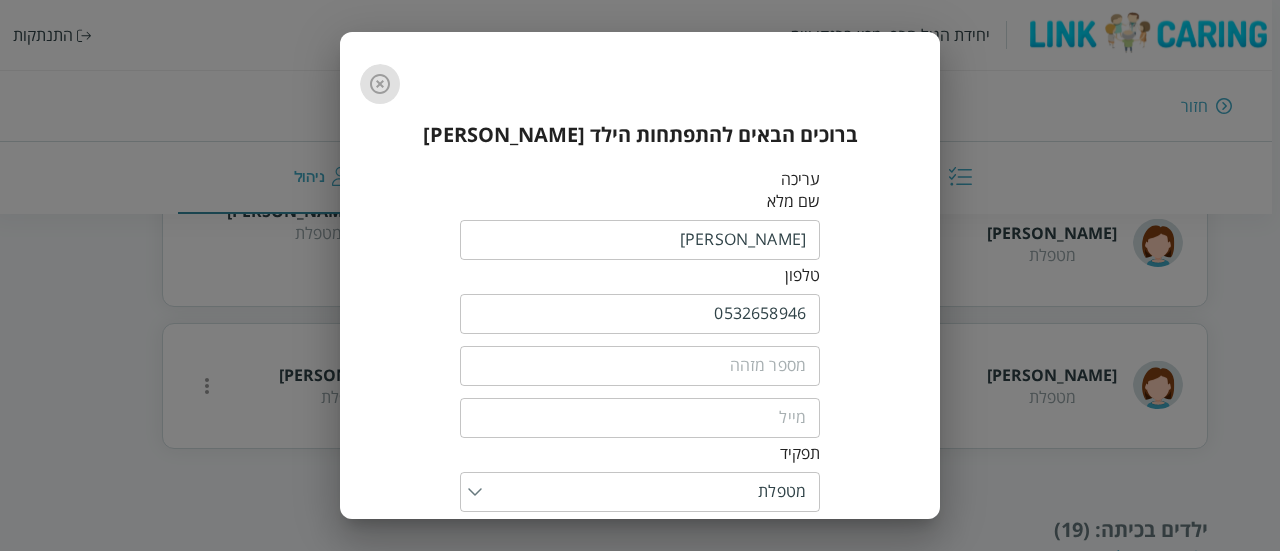 click 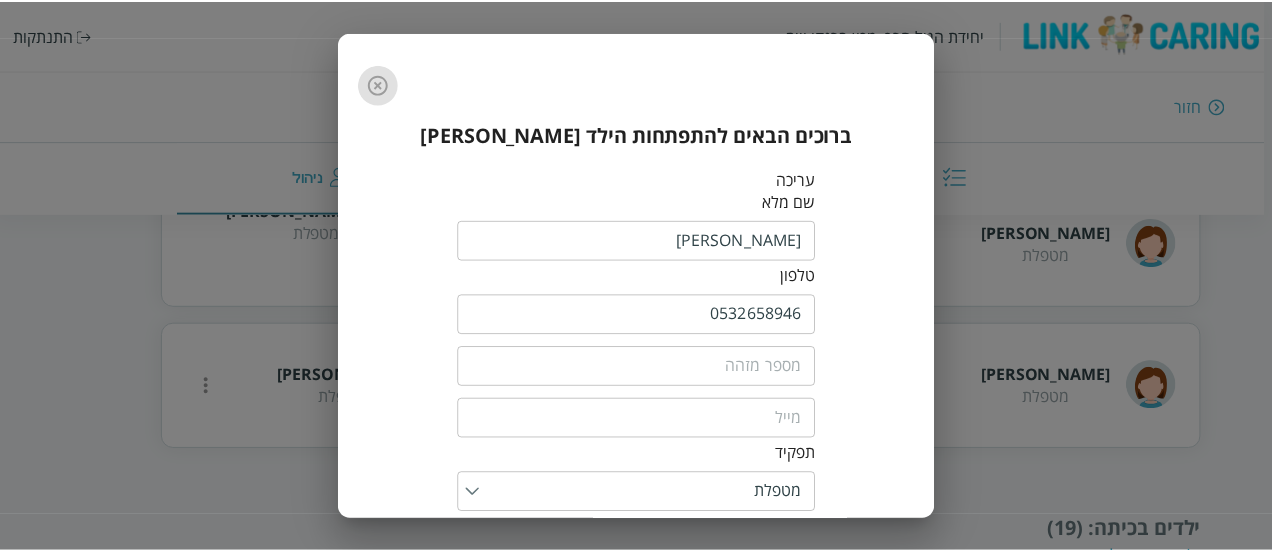 scroll, scrollTop: 666, scrollLeft: 0, axis: vertical 